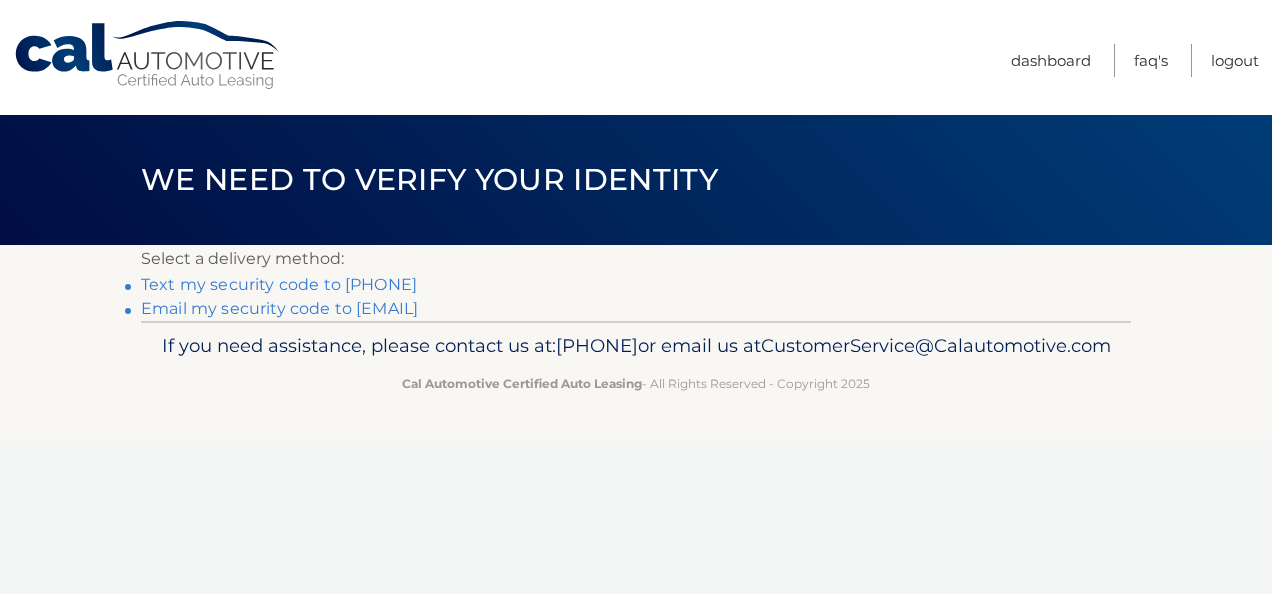 scroll, scrollTop: 0, scrollLeft: 0, axis: both 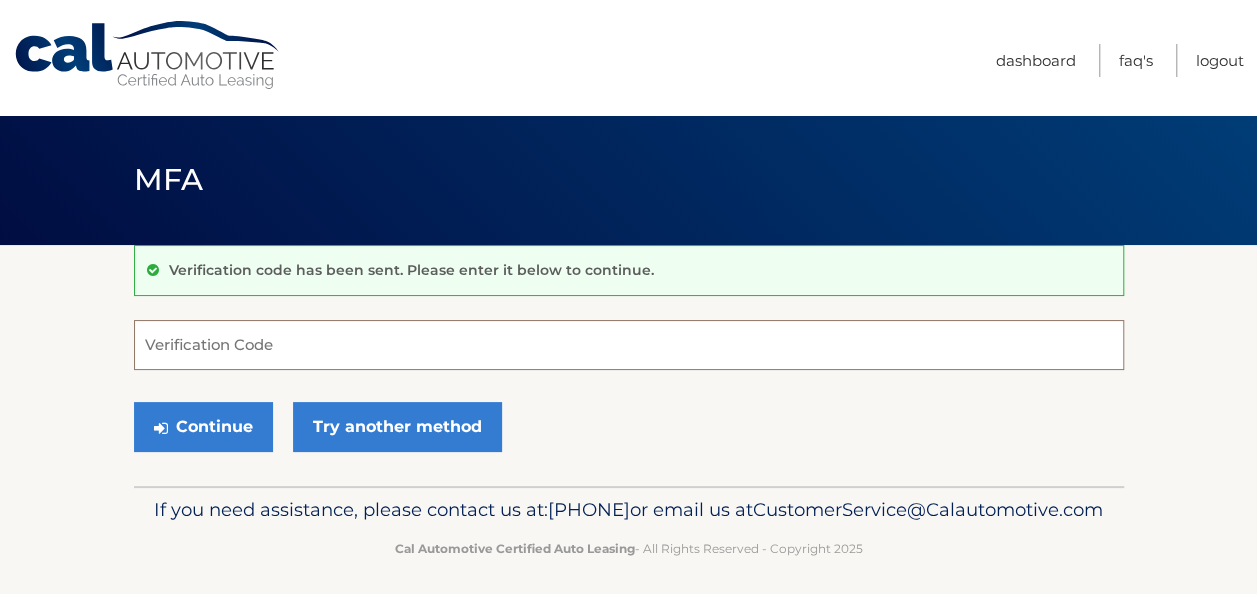 click on "Verification Code" at bounding box center [629, 345] 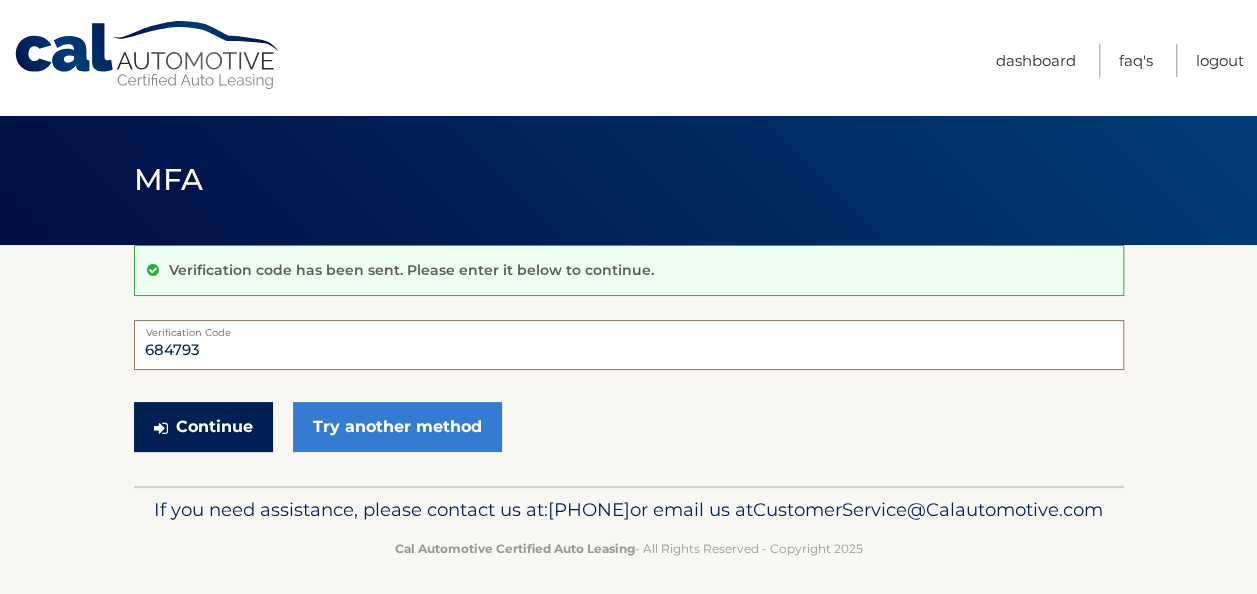 type on "684793" 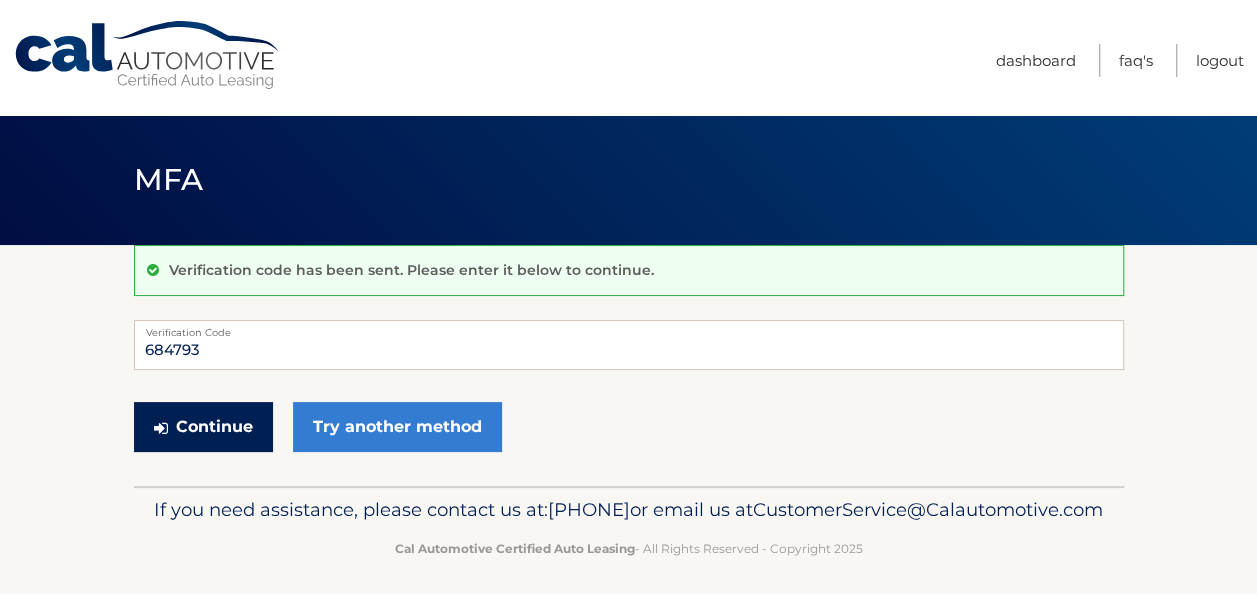 click on "Continue" at bounding box center [203, 427] 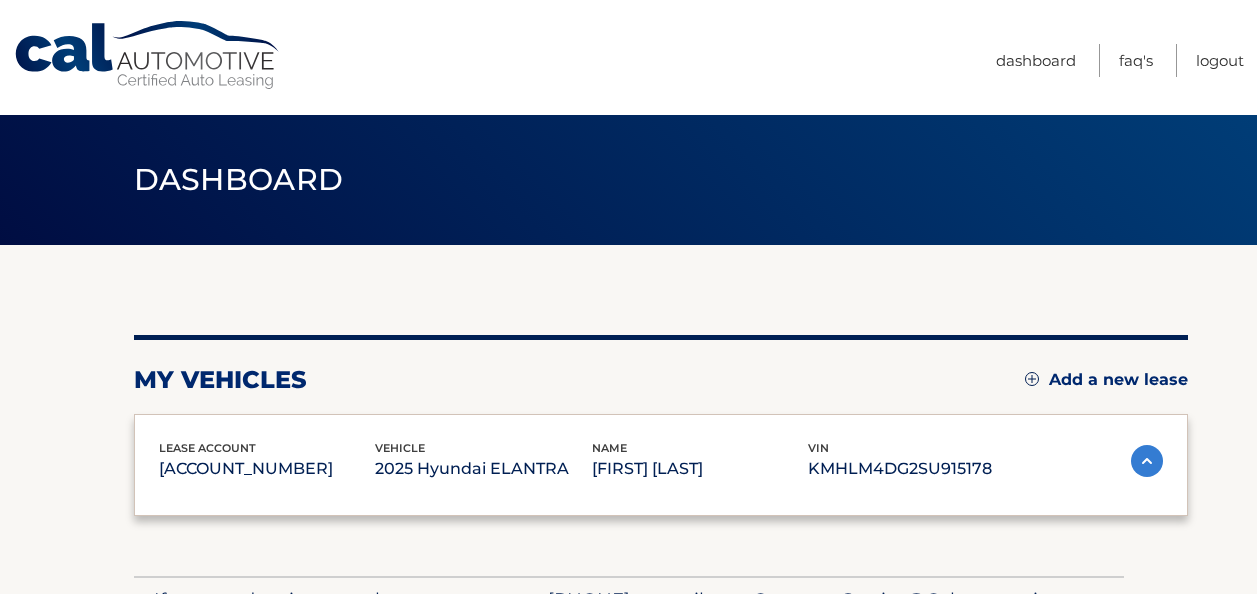 scroll, scrollTop: 0, scrollLeft: 0, axis: both 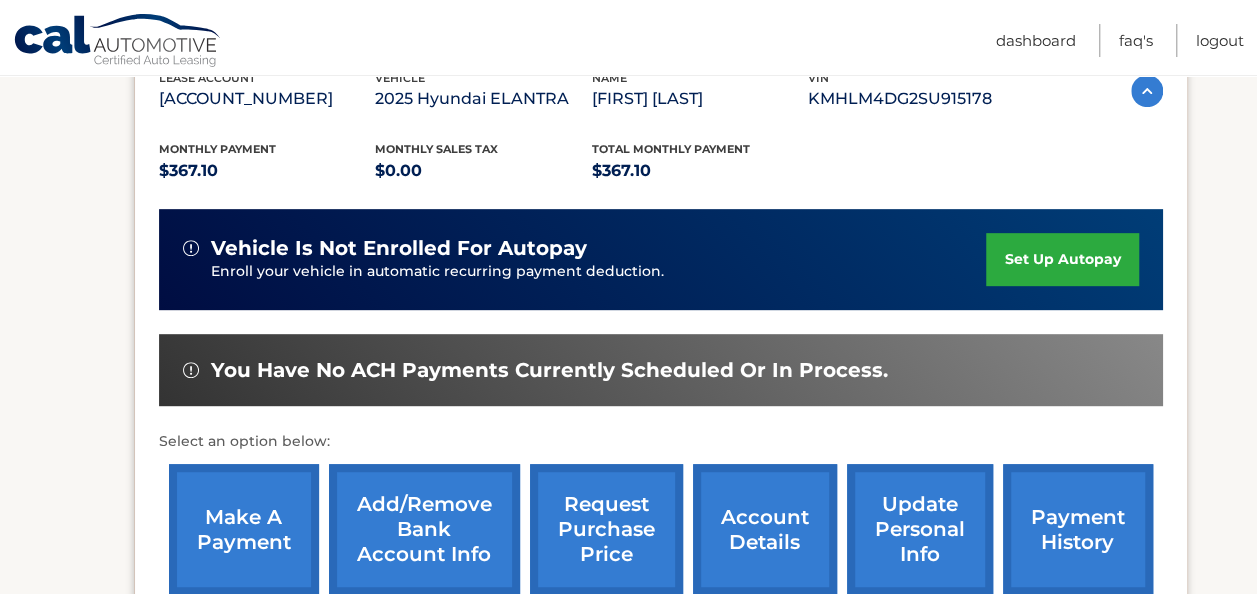 click on "make a payment" at bounding box center [244, 529] 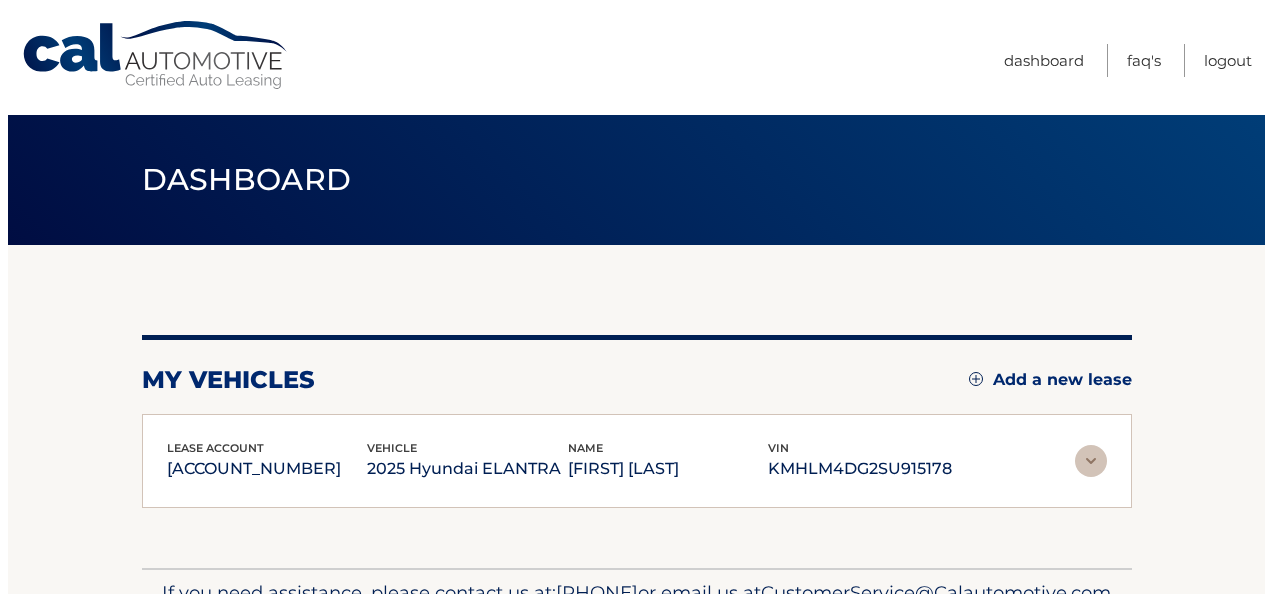 scroll, scrollTop: 0, scrollLeft: 0, axis: both 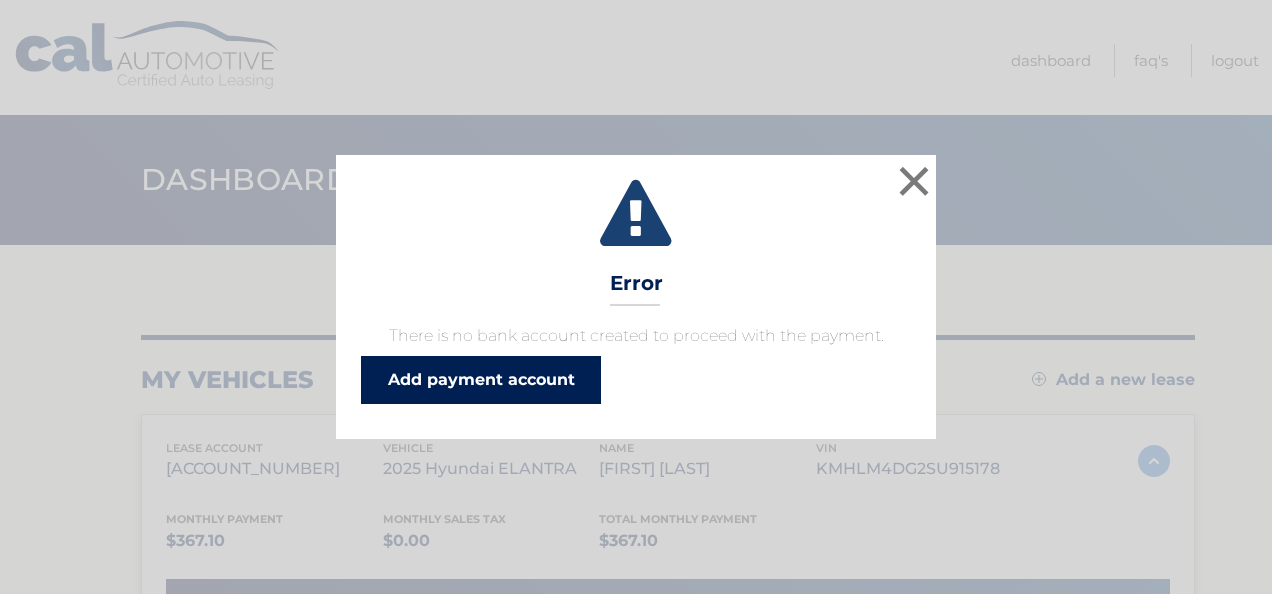 click on "Add payment account" at bounding box center (481, 380) 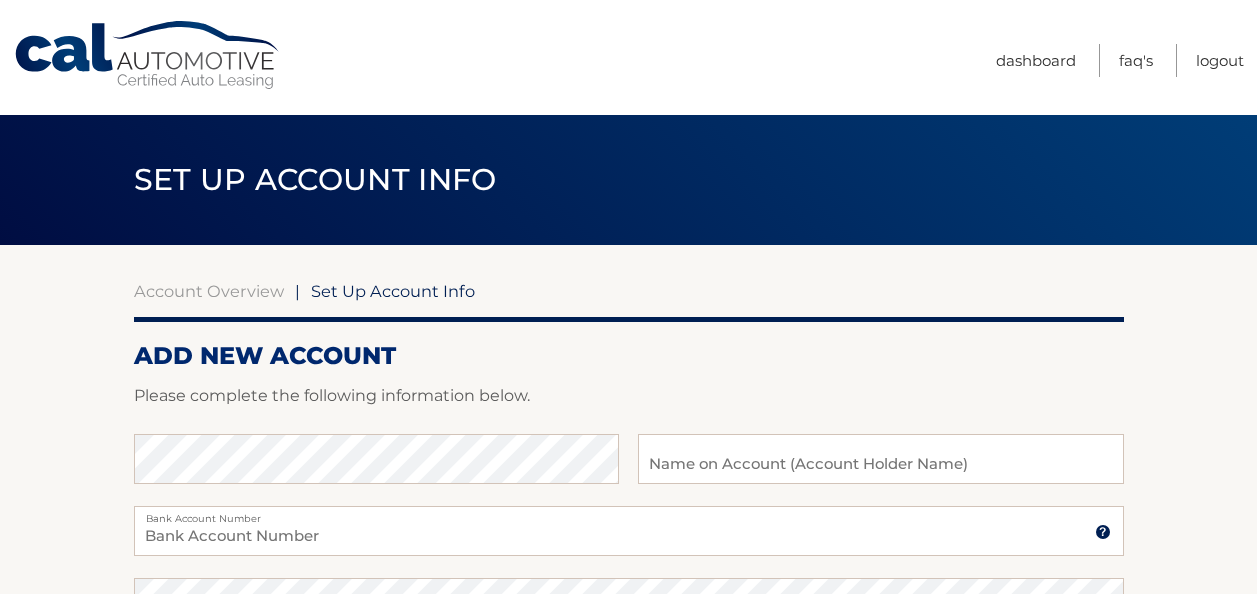 scroll, scrollTop: 0, scrollLeft: 0, axis: both 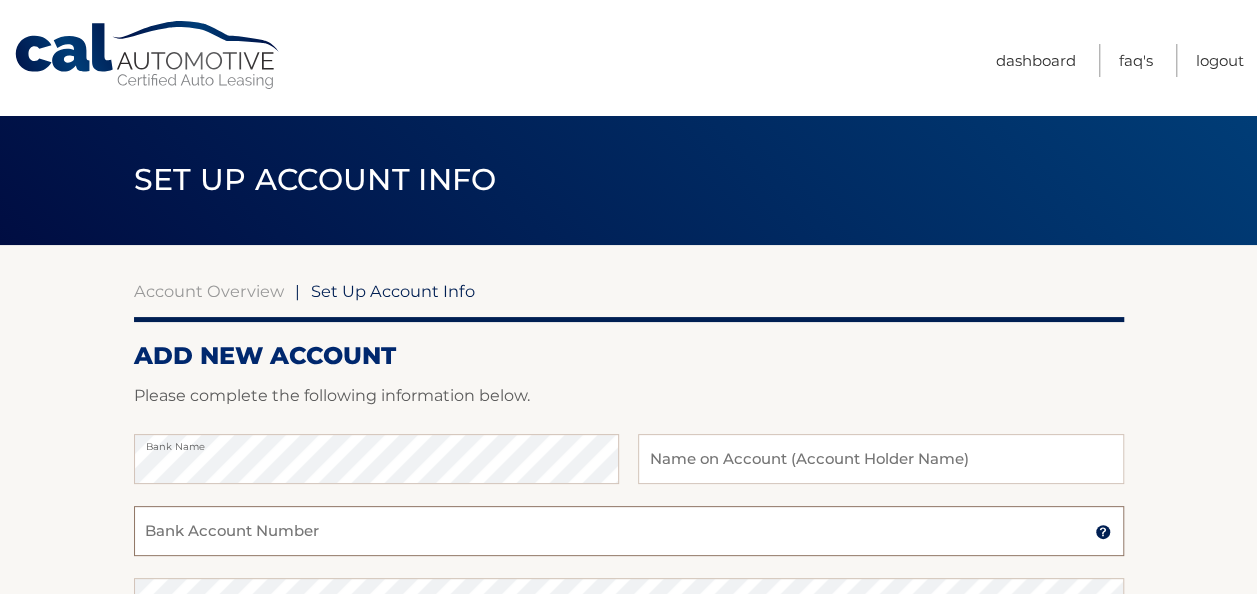 click on "Bank Account Number" at bounding box center (629, 531) 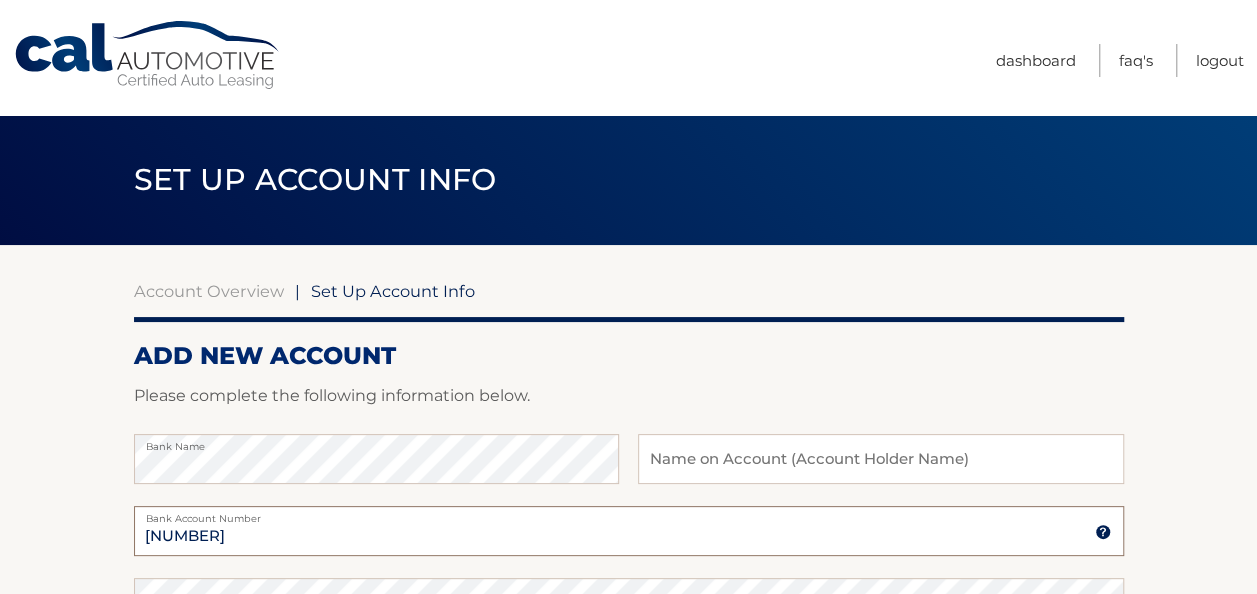 type on "021000322" 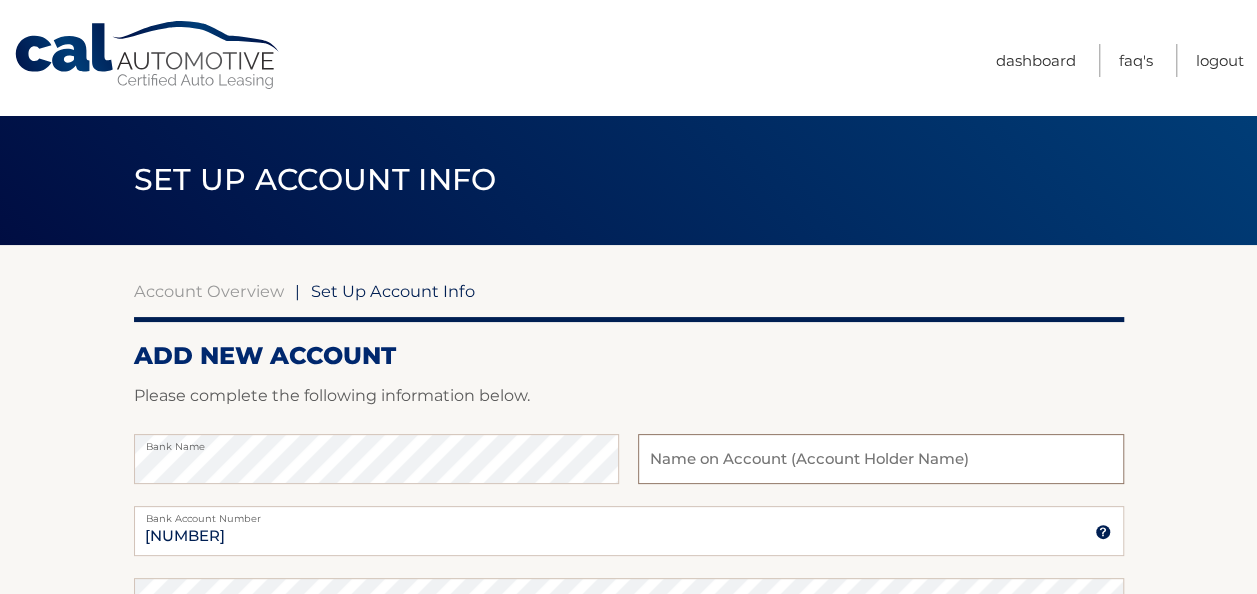 click at bounding box center (880, 459) 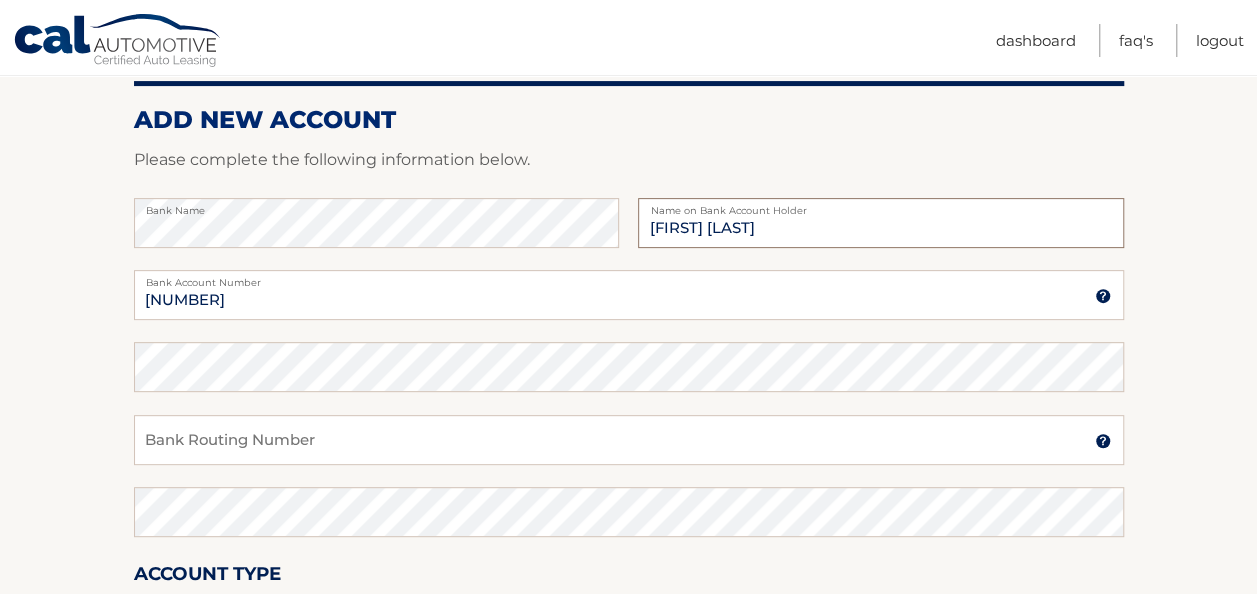 scroll, scrollTop: 237, scrollLeft: 0, axis: vertical 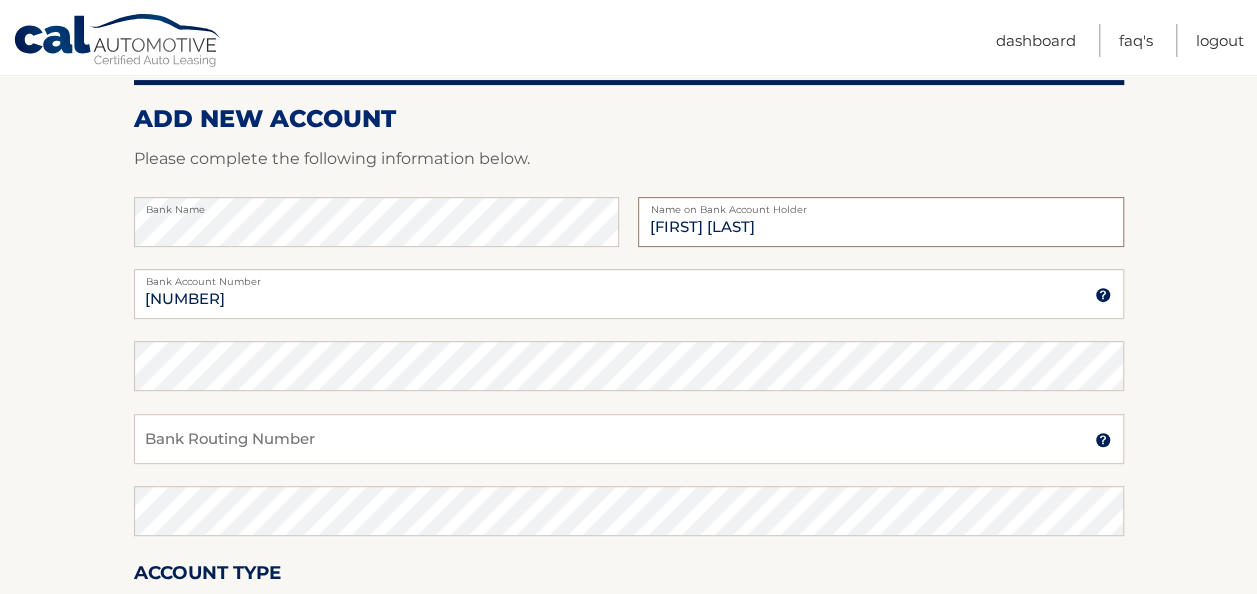 type on "[FIRST] [LAST]" 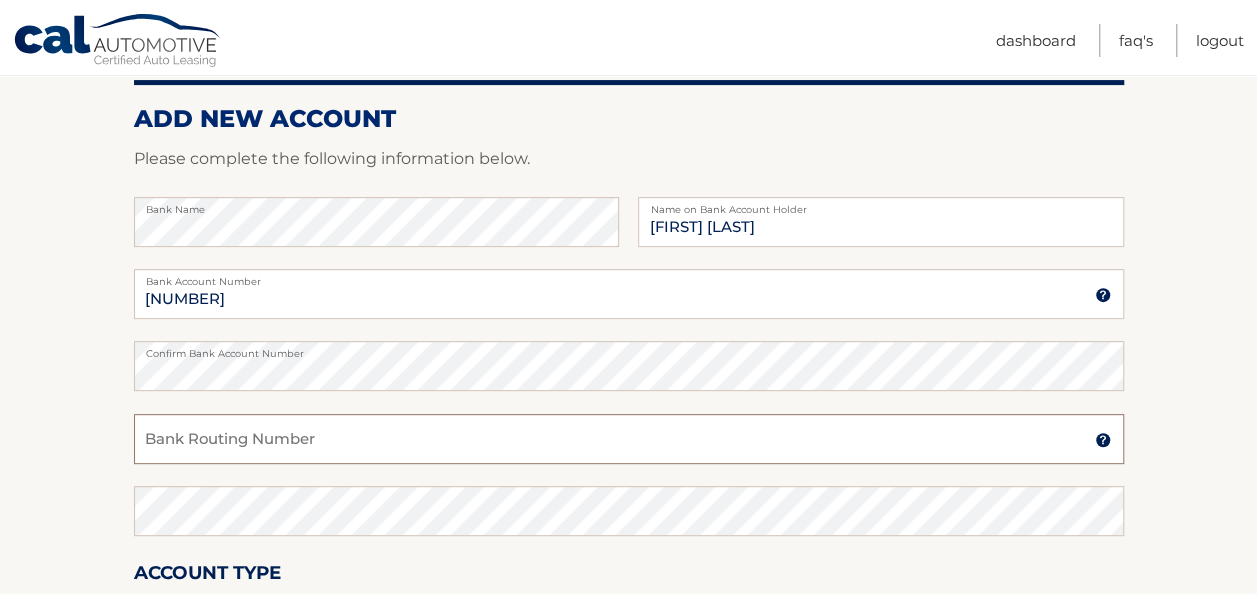 click on "Bank Routing Number" at bounding box center (629, 439) 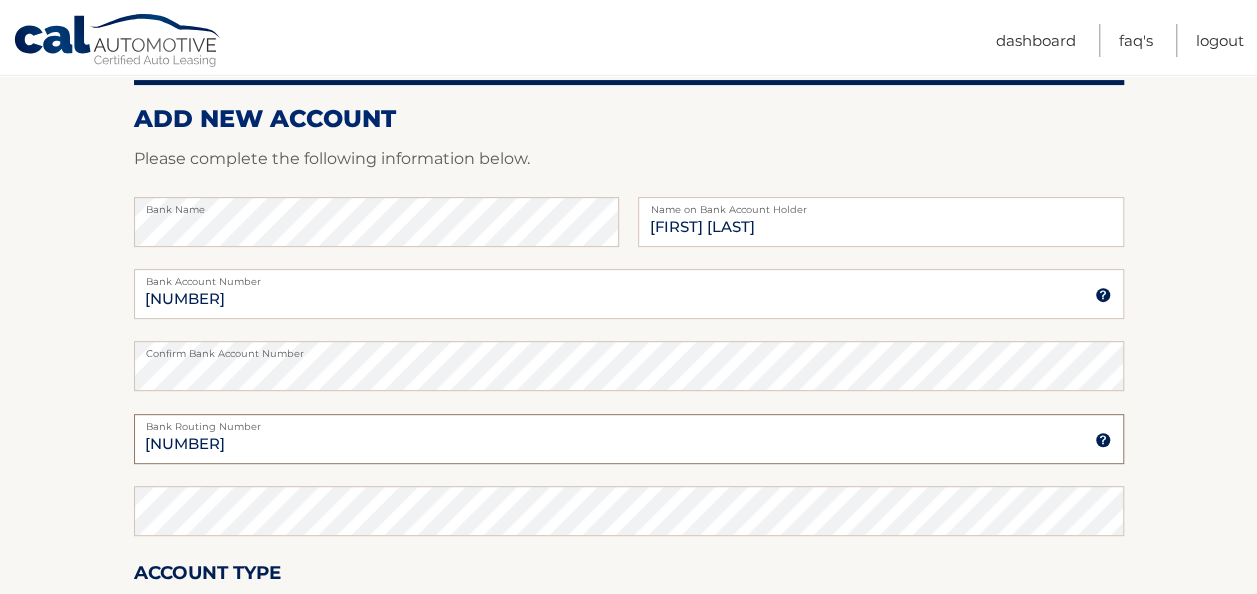 type on "[ACCOUNT_NUMBER]" 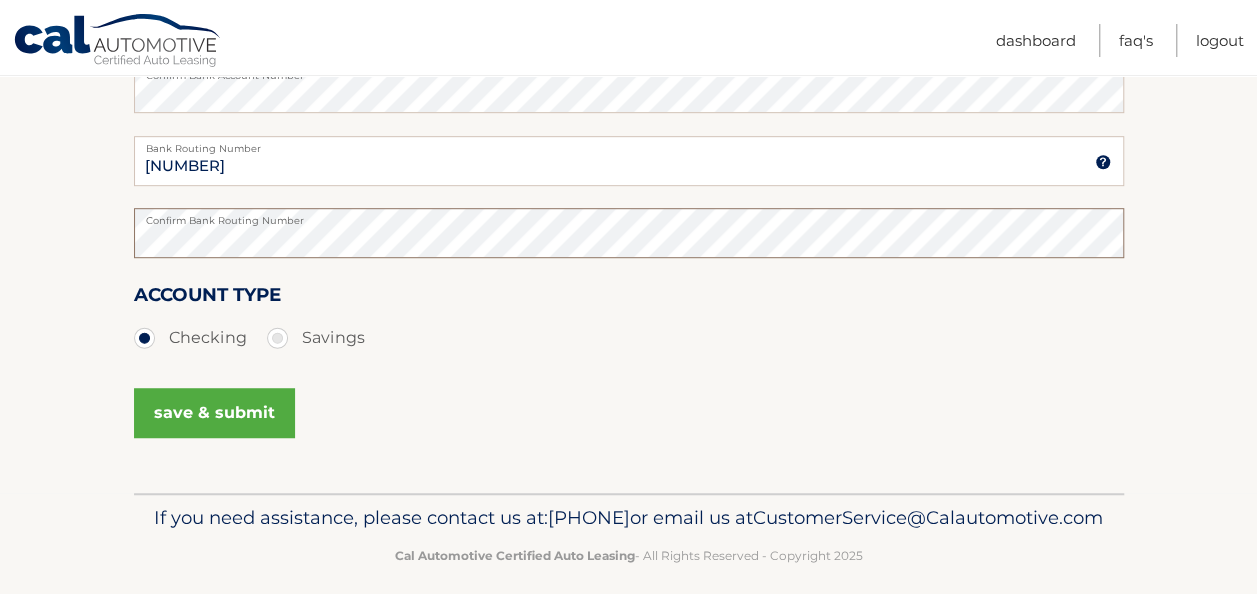 scroll, scrollTop: 566, scrollLeft: 0, axis: vertical 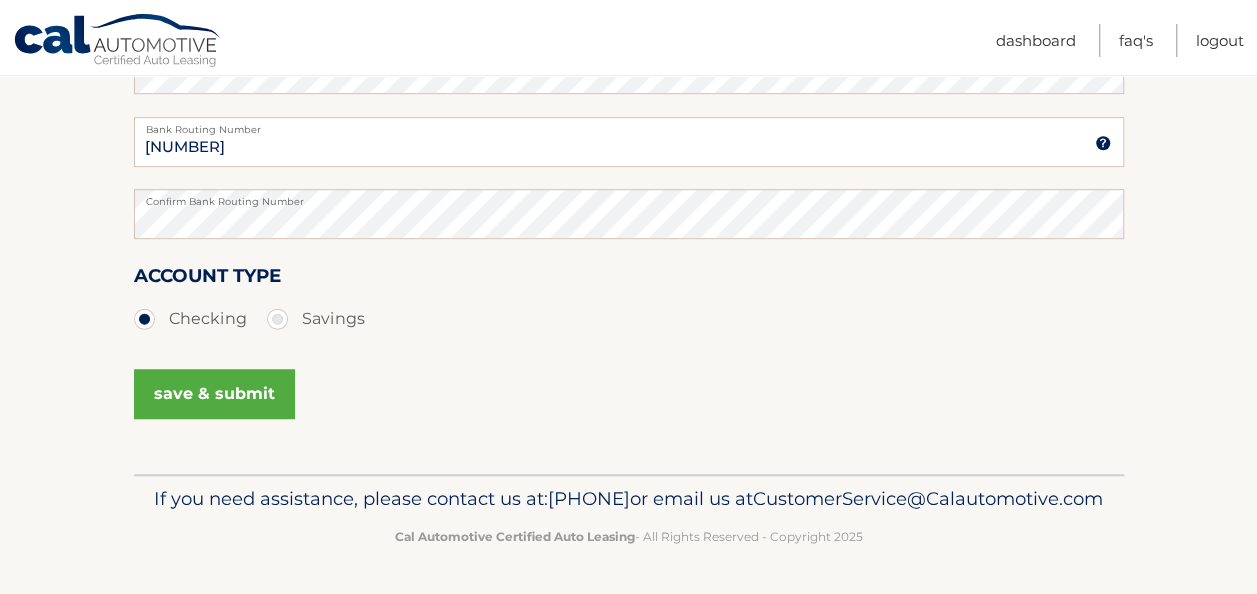 click on "save & submit" at bounding box center (214, 394) 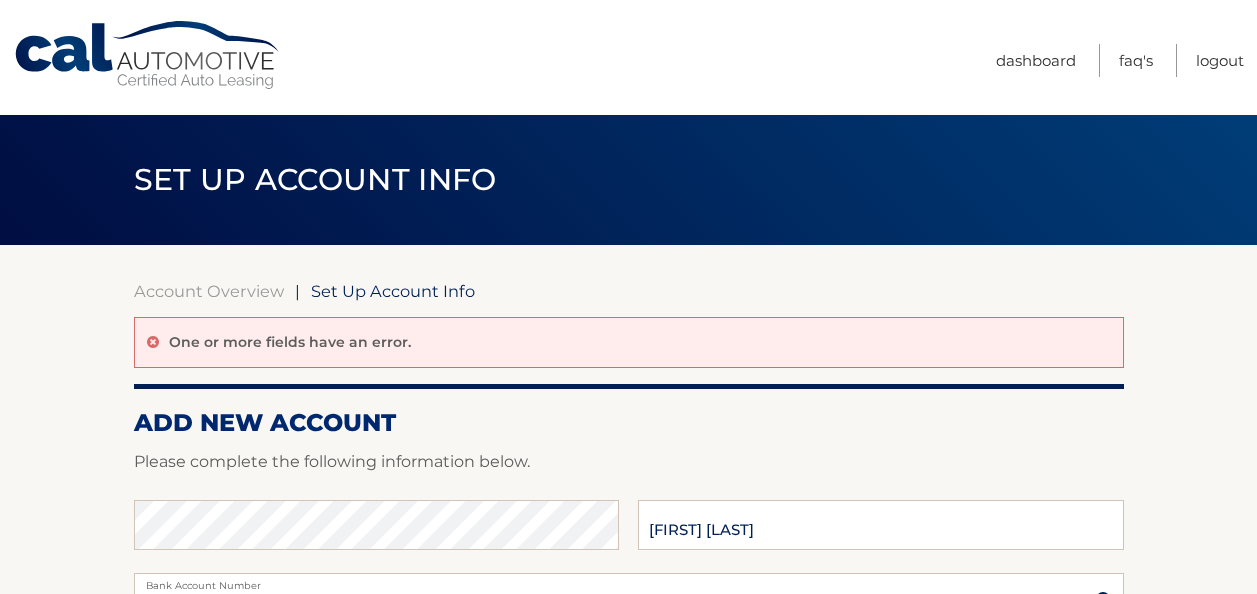 scroll, scrollTop: 0, scrollLeft: 0, axis: both 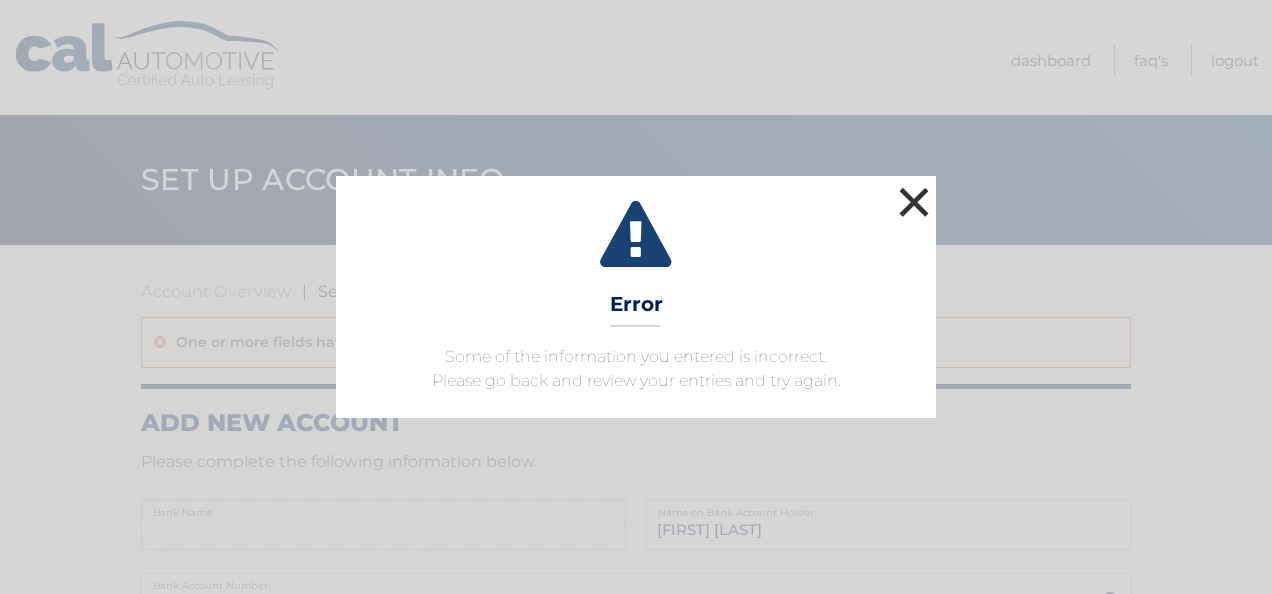 click on "×" at bounding box center (914, 202) 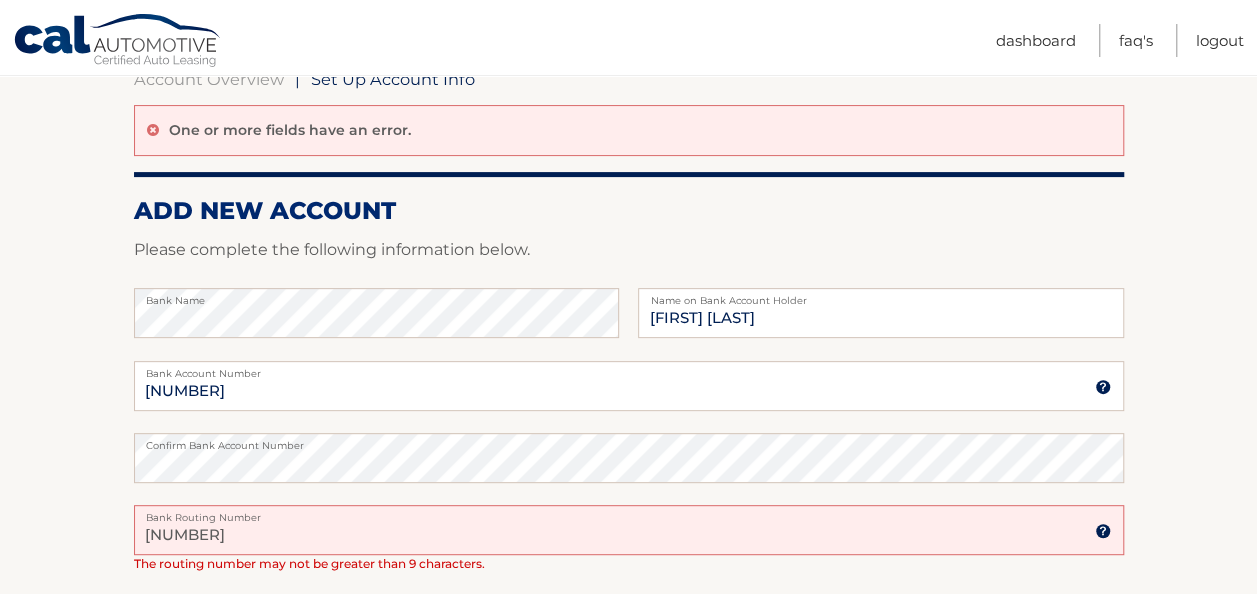 scroll, scrollTop: 252, scrollLeft: 0, axis: vertical 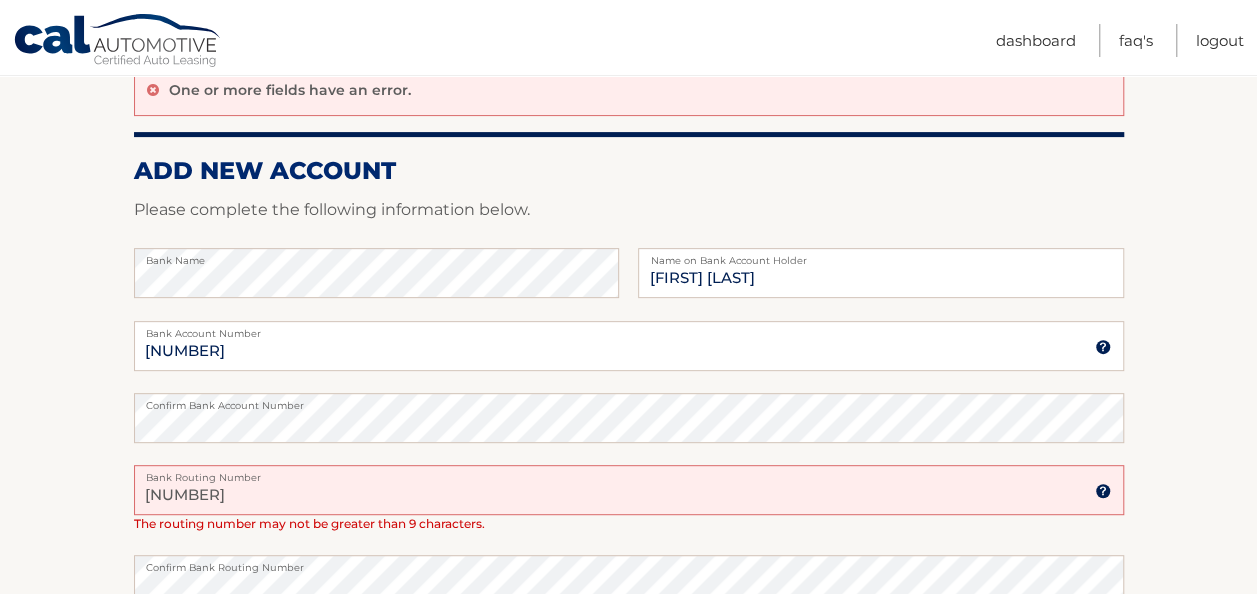 click at bounding box center [1103, 491] 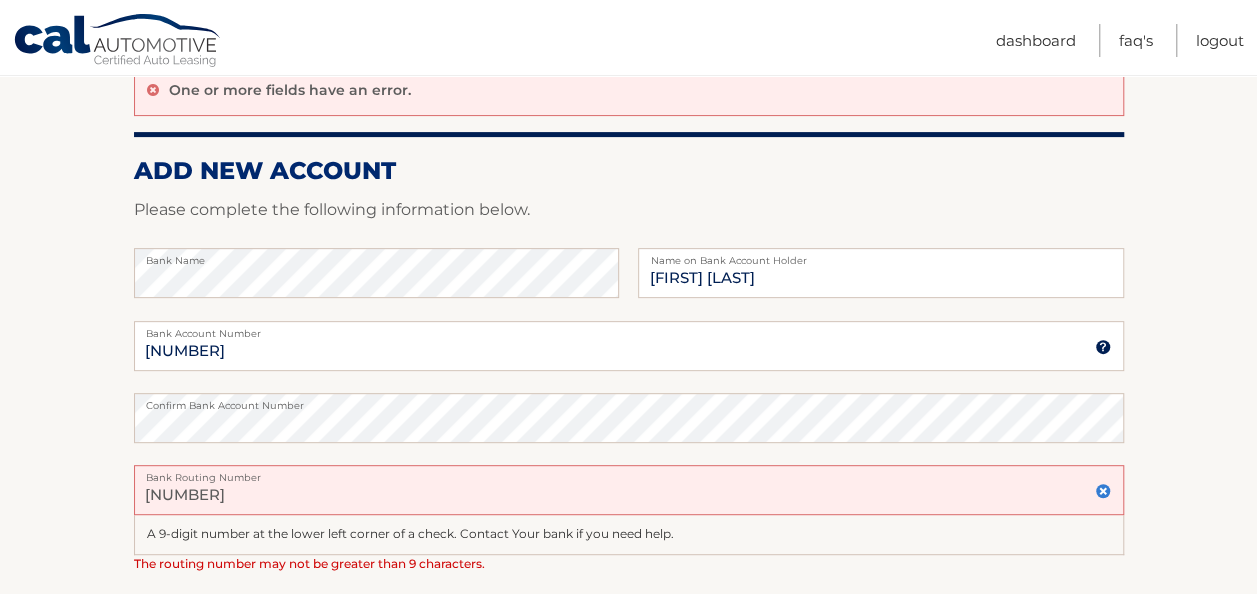 click on "[ACCOUNT_NUMBER]" at bounding box center [629, 490] 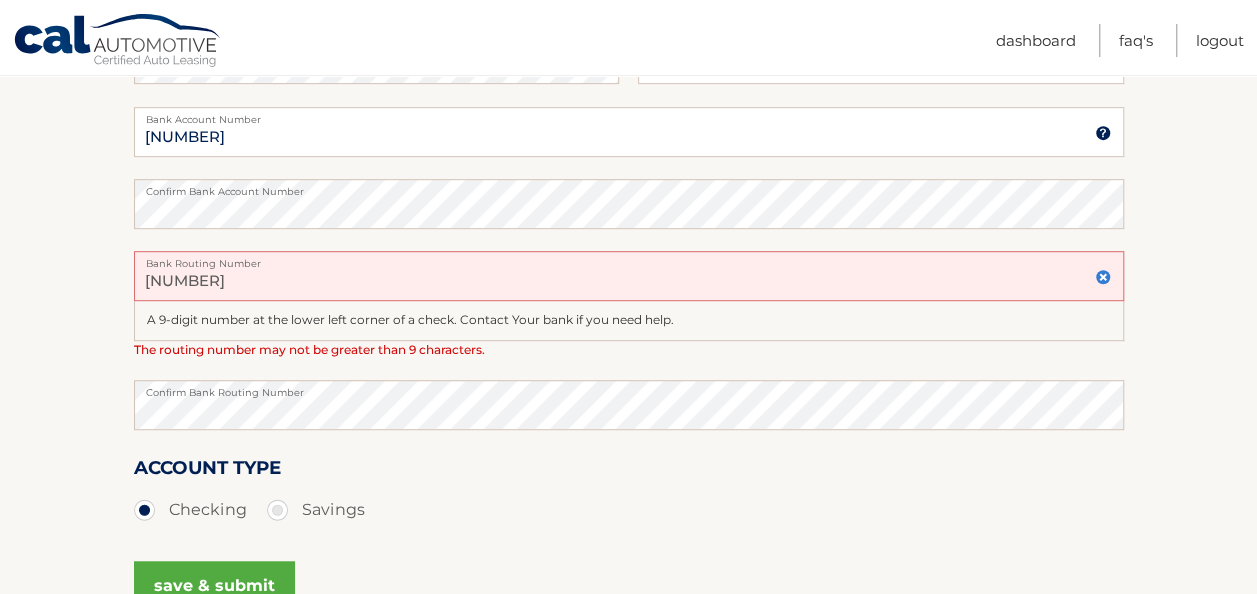 scroll, scrollTop: 493, scrollLeft: 0, axis: vertical 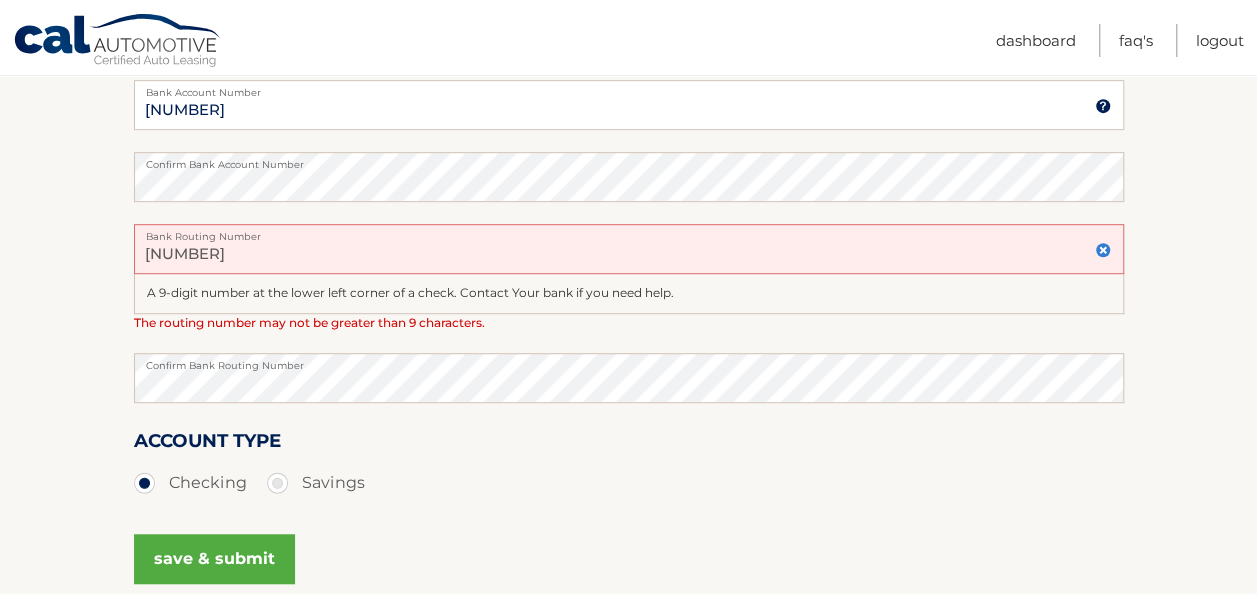 type on "[ACCOUNT_NUMBER]" 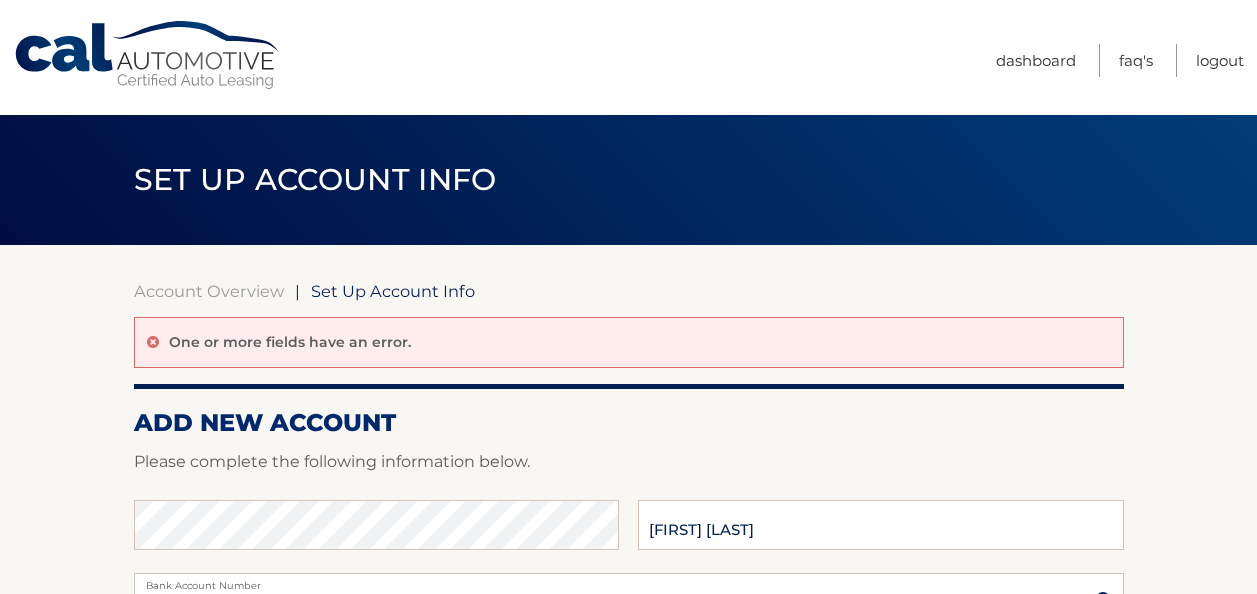 scroll, scrollTop: 0, scrollLeft: 0, axis: both 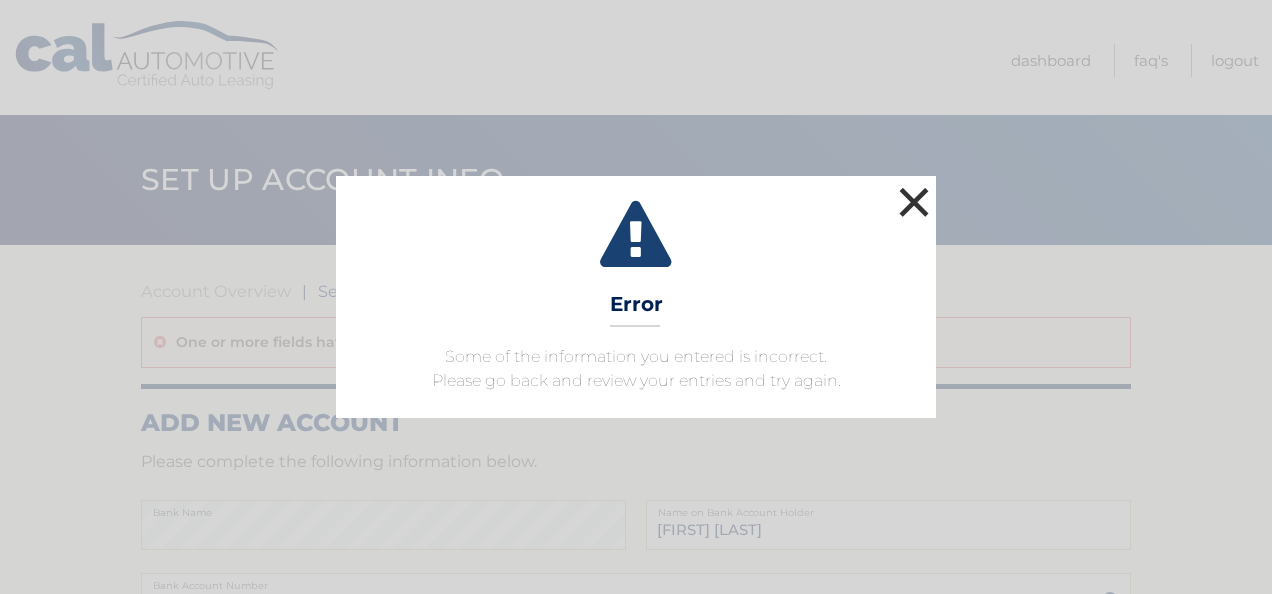 click on "×" at bounding box center [914, 202] 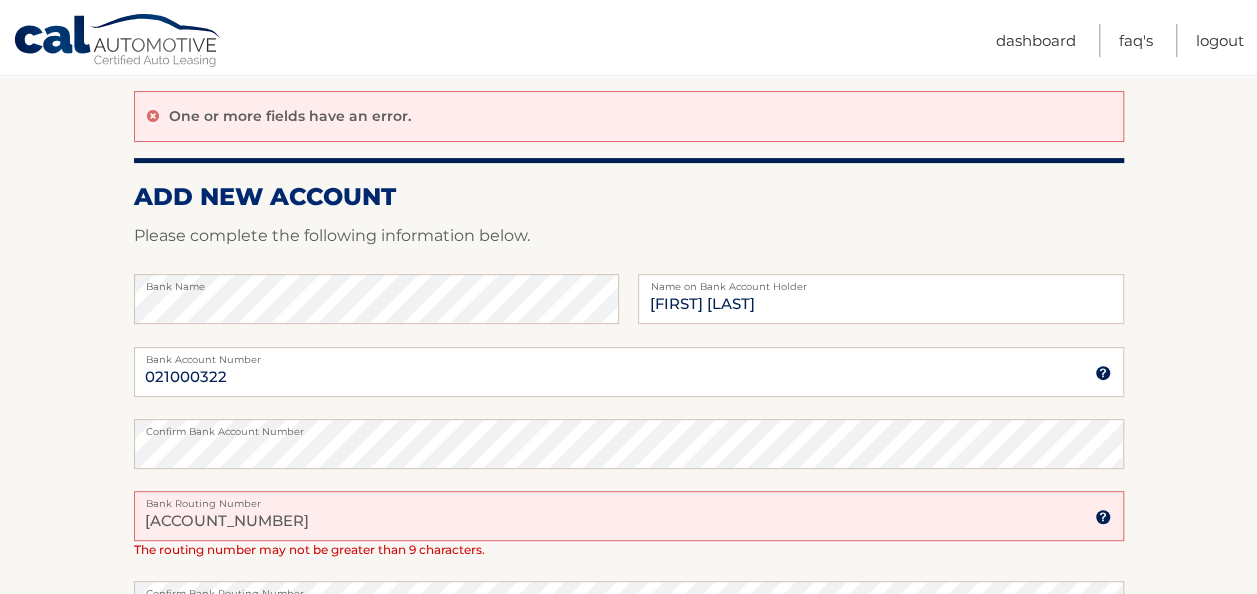 scroll, scrollTop: 320, scrollLeft: 0, axis: vertical 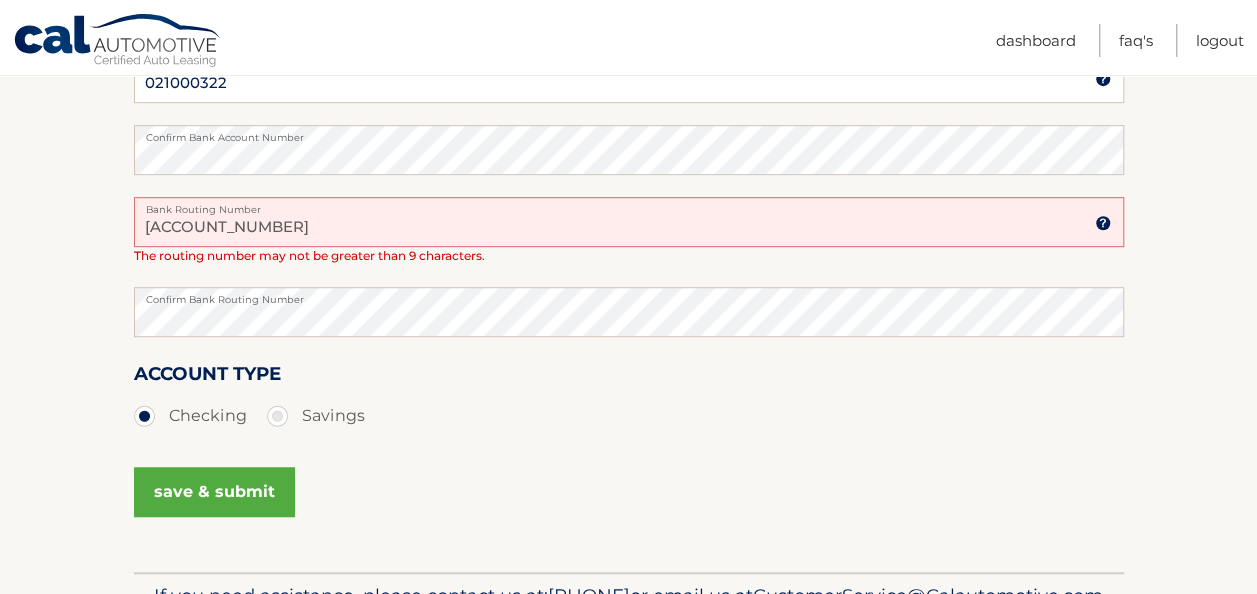 click on "[ACCOUNT_NUMBER]" at bounding box center (629, 222) 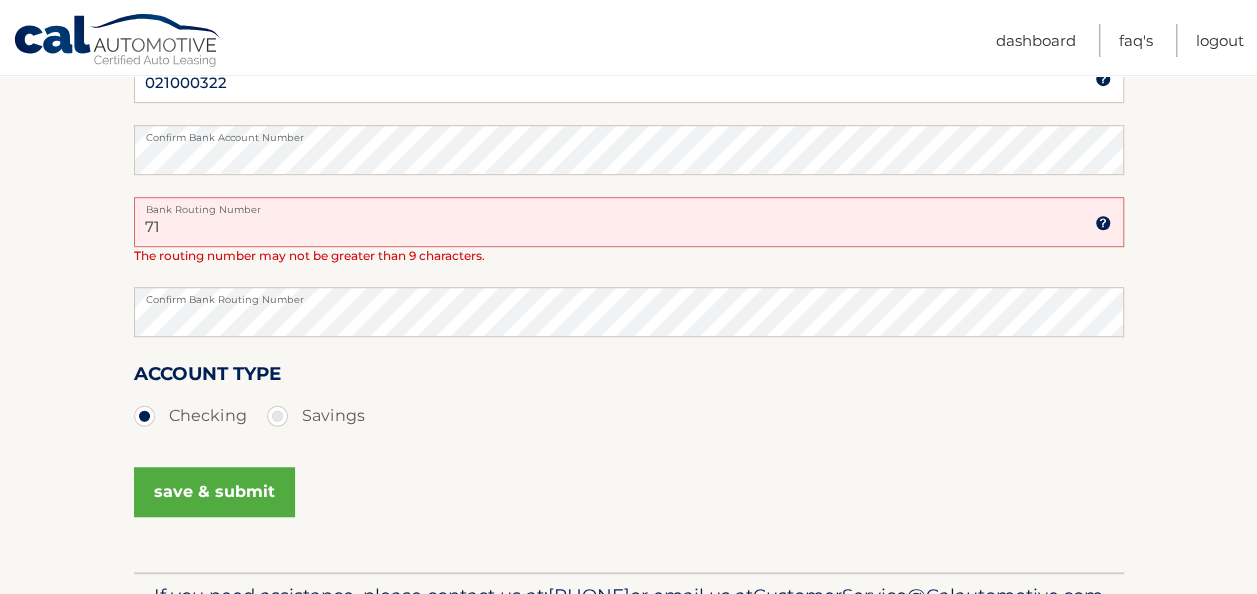 type on "7" 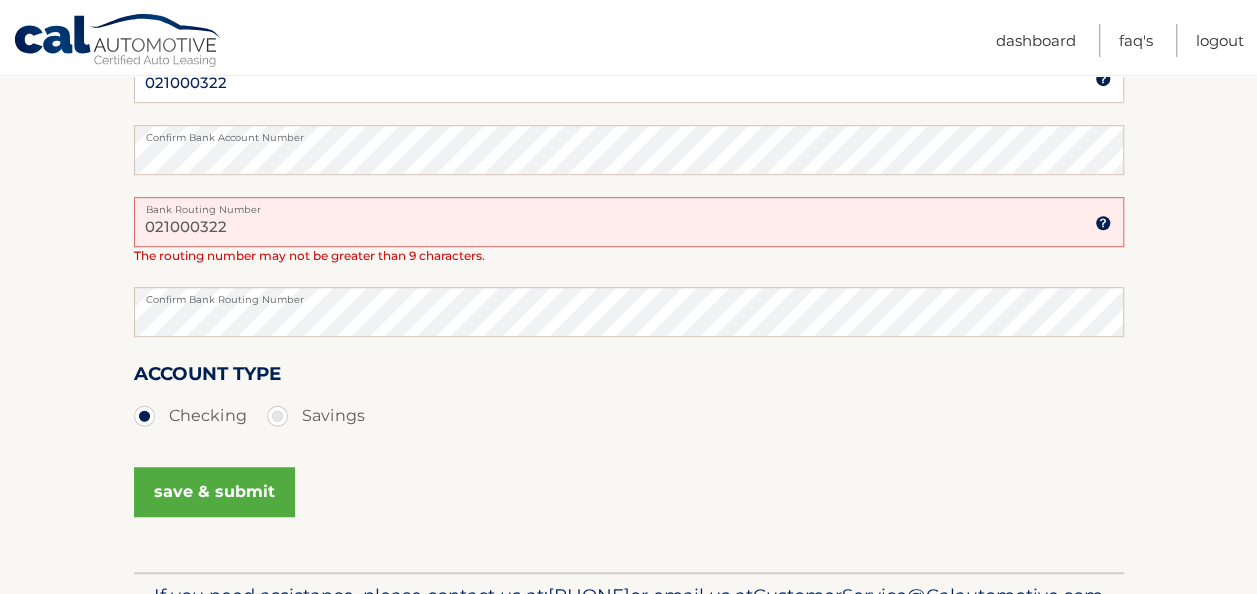 type on "021000322" 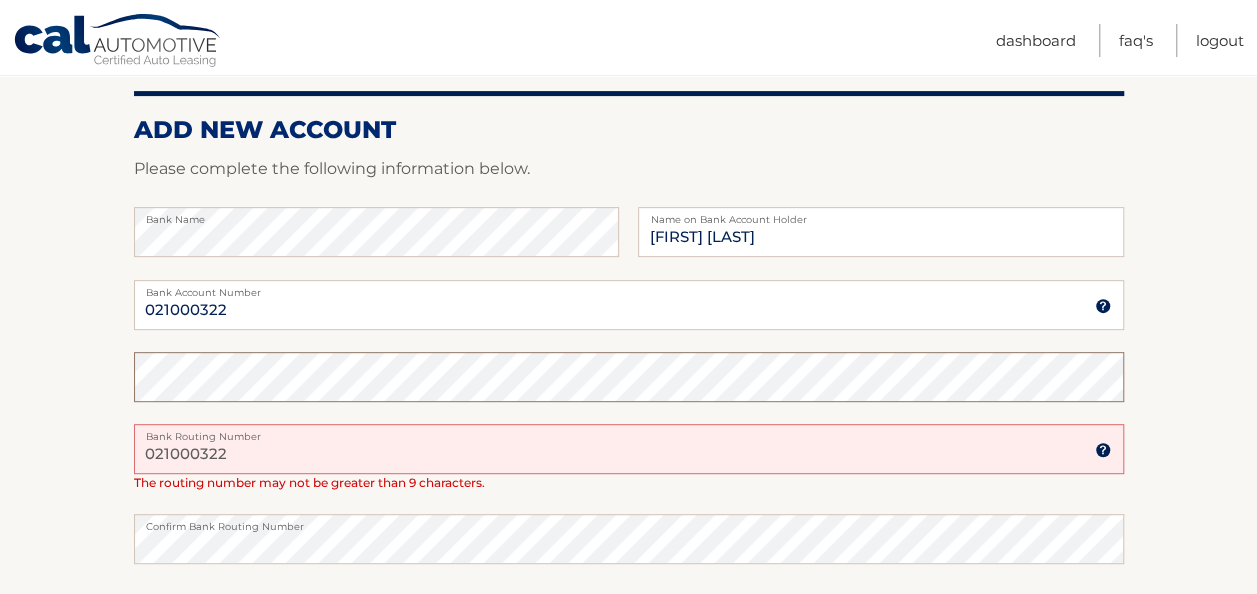 scroll, scrollTop: 226, scrollLeft: 0, axis: vertical 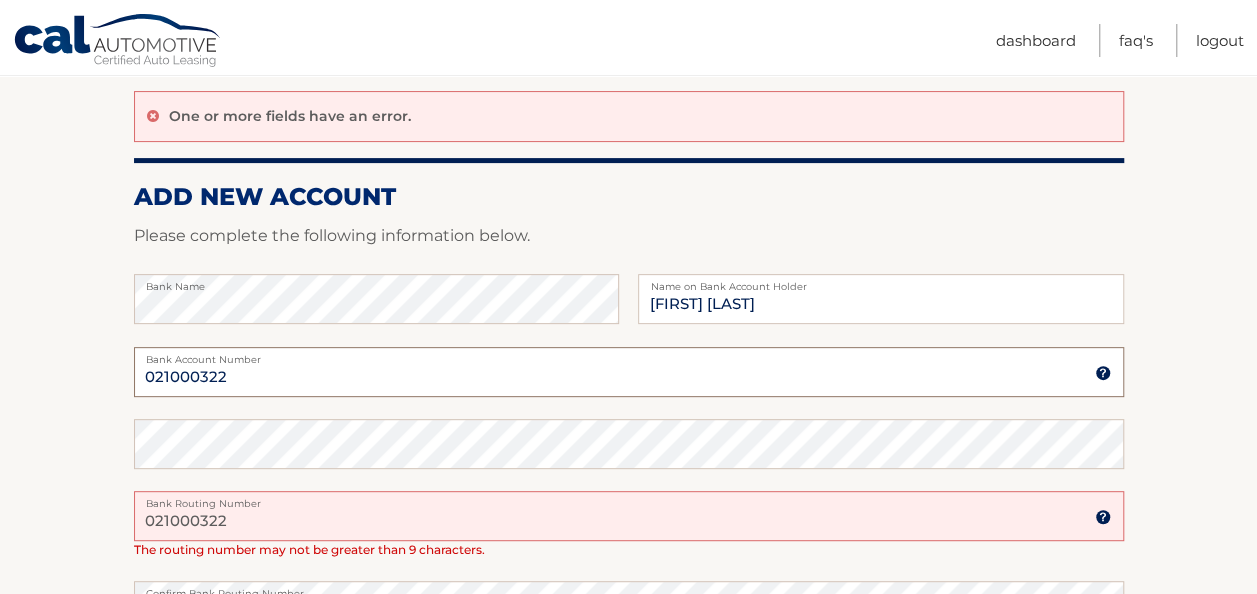 click on "021000322" at bounding box center (629, 372) 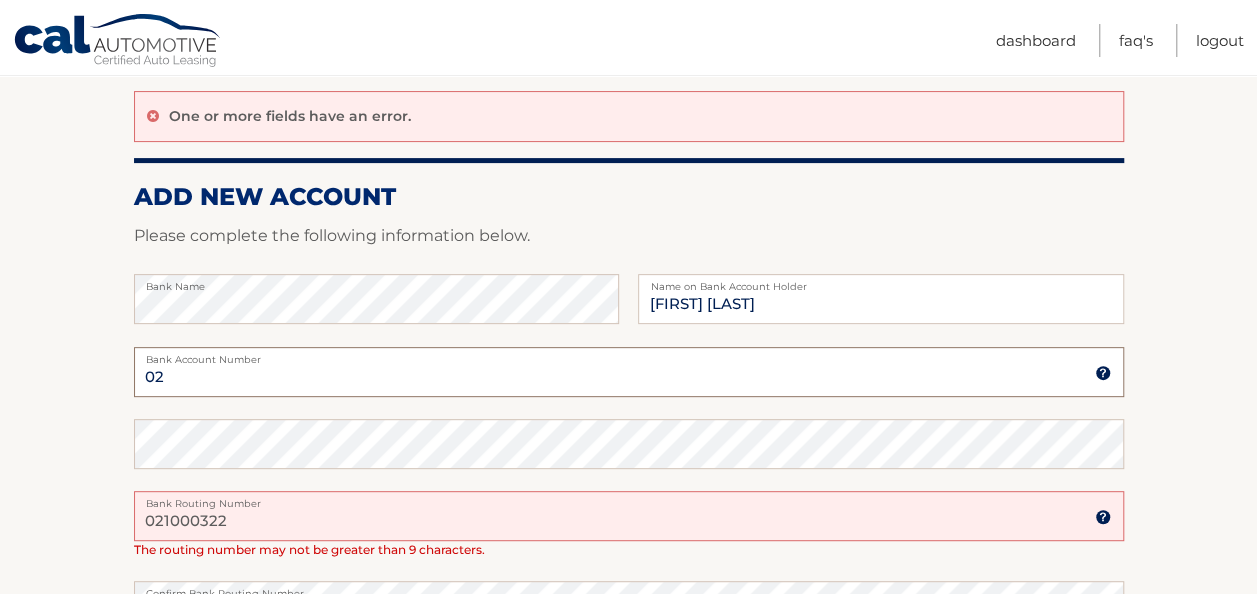 type on "0" 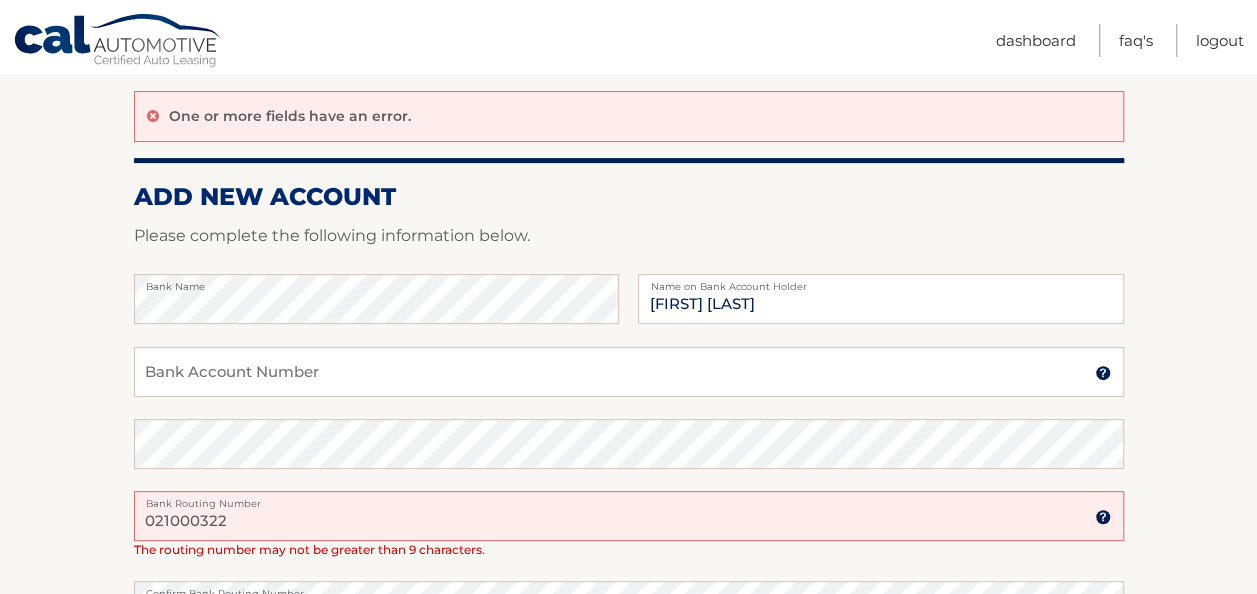 click at bounding box center [1103, 373] 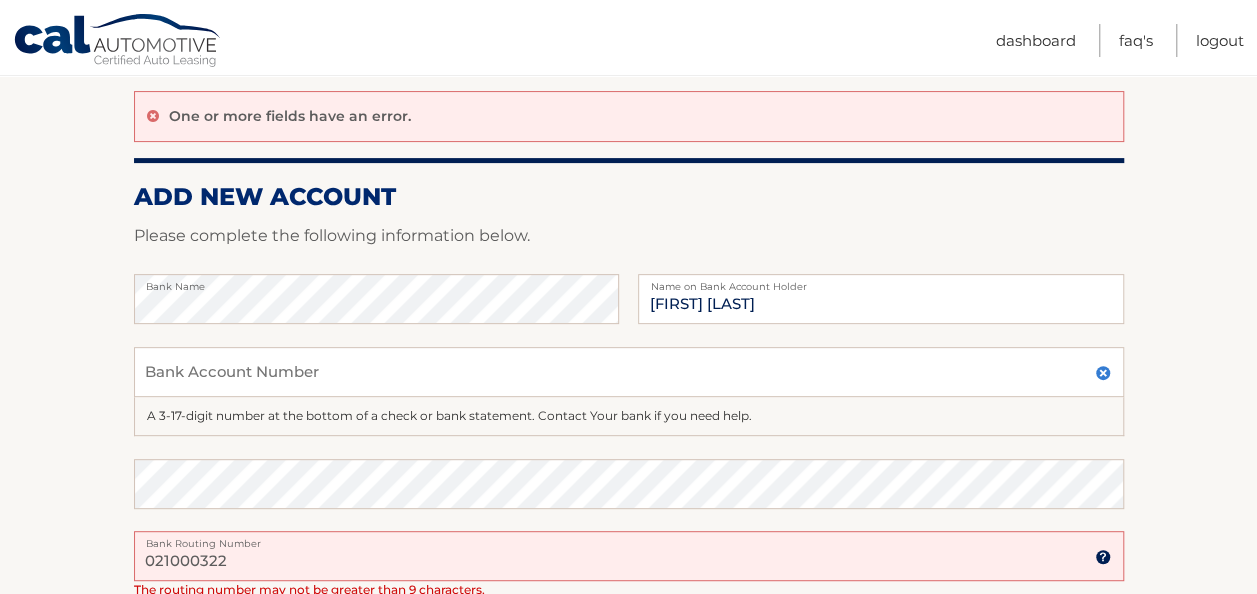 click at bounding box center (1103, 373) 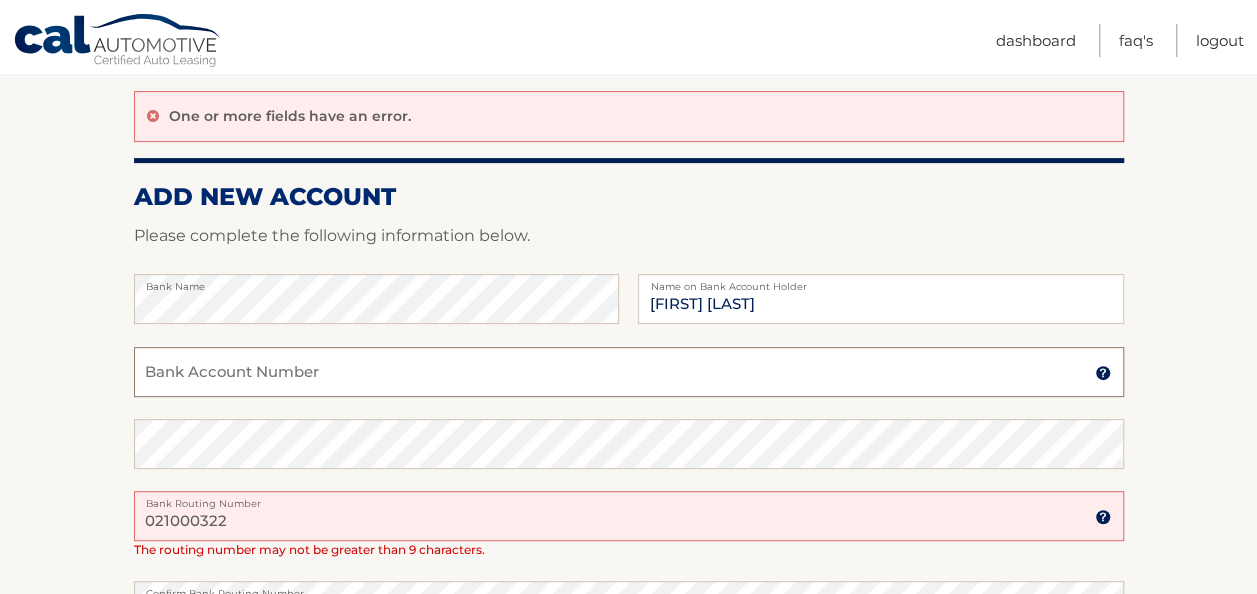 click on "Bank Account Number" at bounding box center (629, 372) 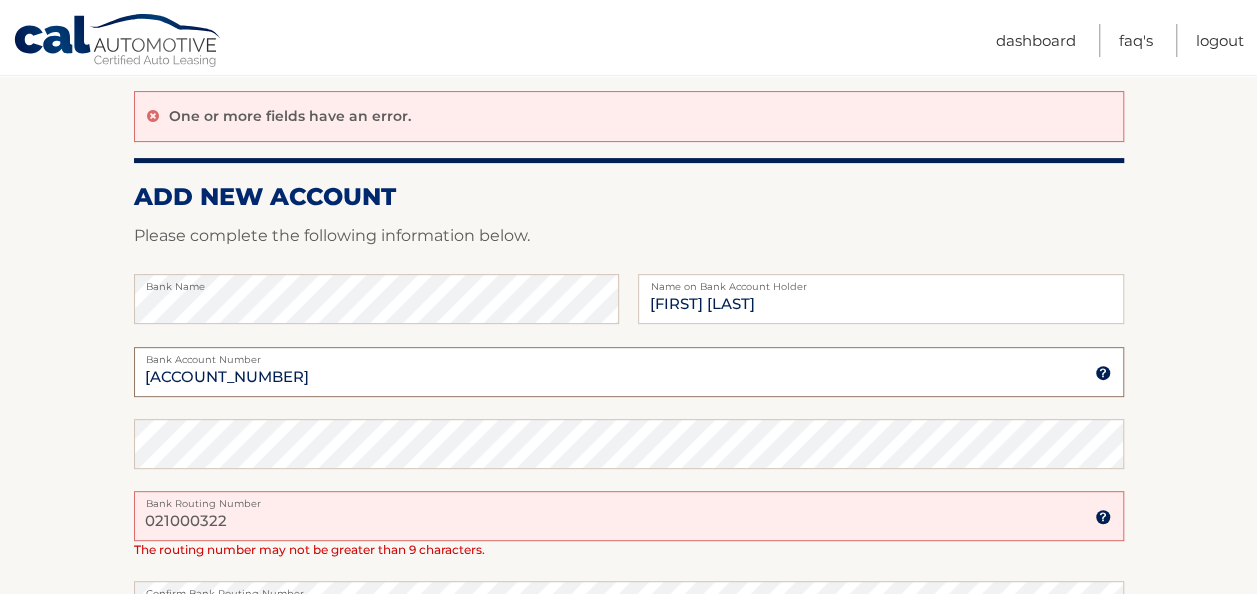 type on "[ACCOUNT_NUMBER]" 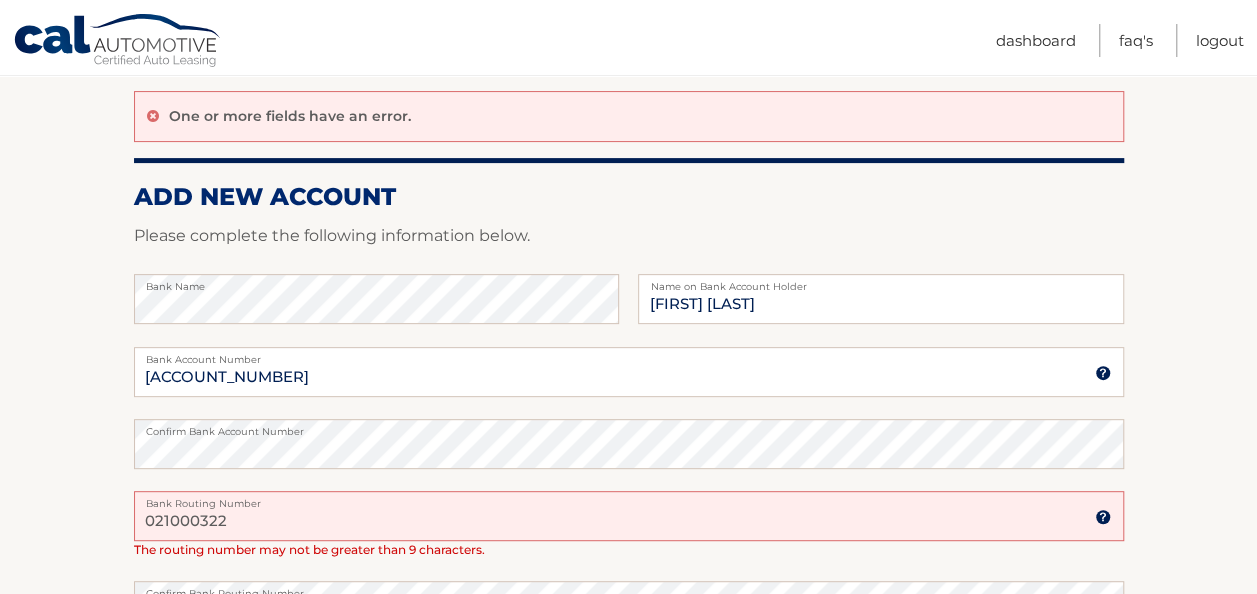 click on "021000322" at bounding box center [629, 516] 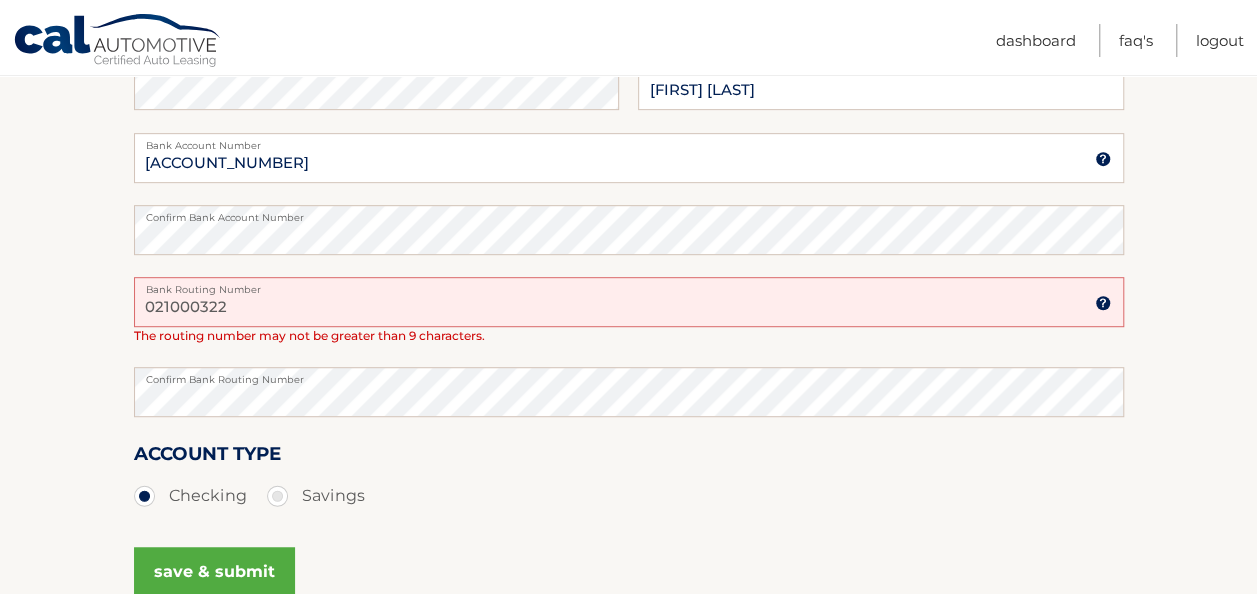 scroll, scrollTop: 466, scrollLeft: 0, axis: vertical 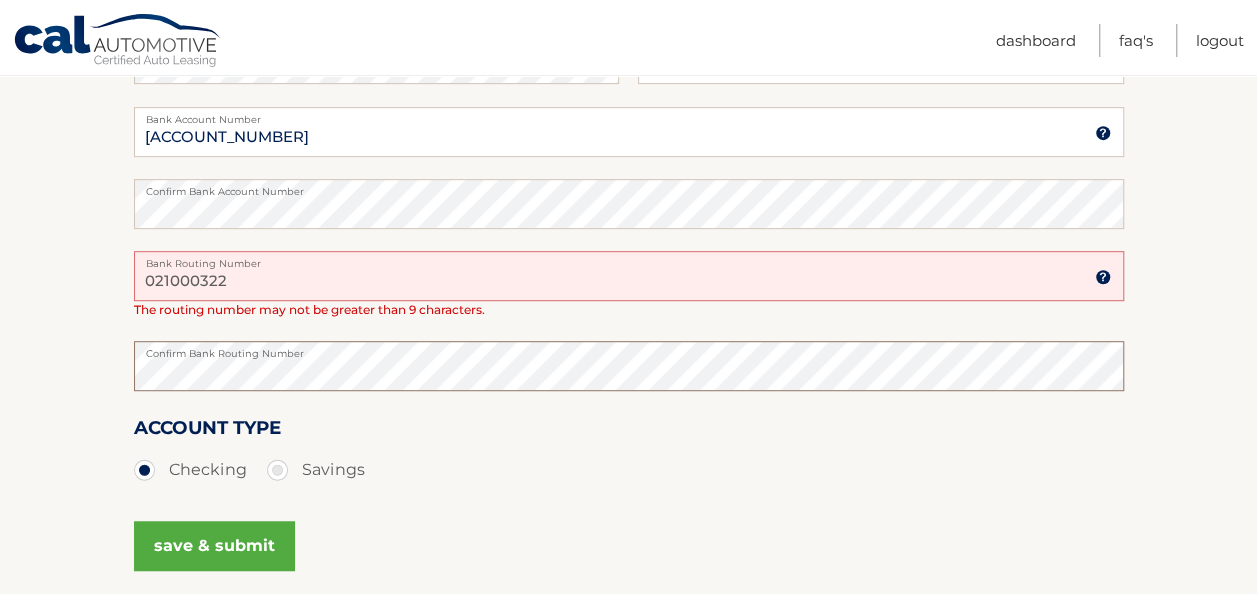 click on "Account Overview
|
Set Up Account Info
One or more fields have an error.
ADD NEW ACCOUNT
Please complete the following information below.
Bank Name
[FIRST] [LAST]
Name on Bank Account Holder
[ACCOUNT_NUMBER]
Bank Account Number
A 3-17-digit number at the bottom of a check or bank statement. Contact Your bank if you need help." at bounding box center (628, 202) 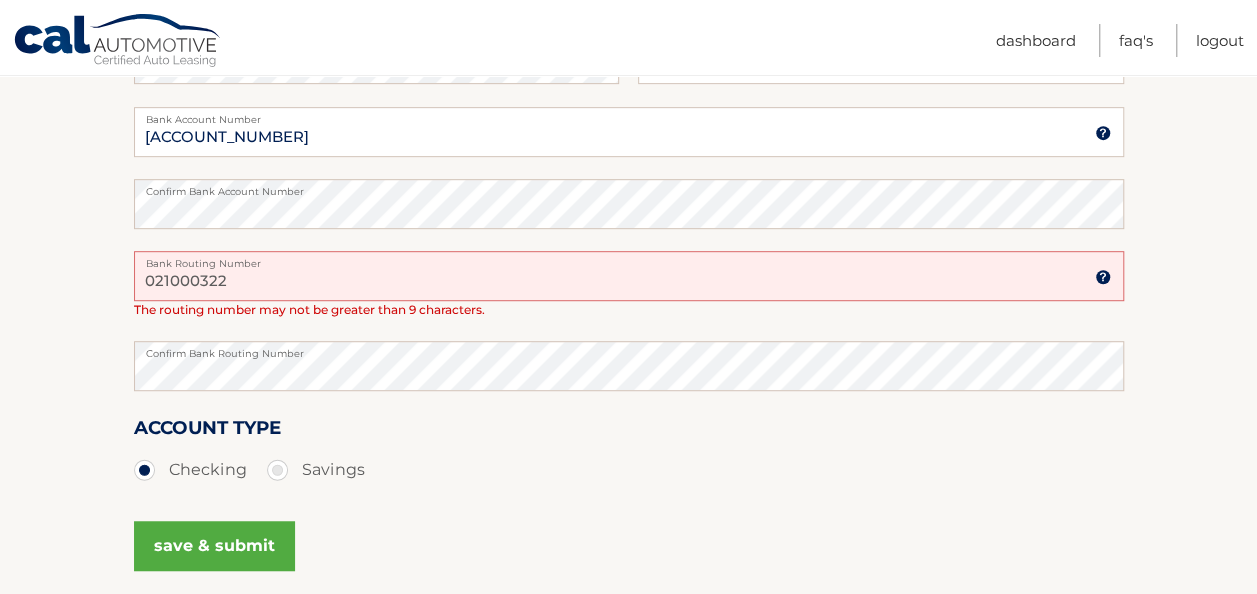 click on "save & submit" at bounding box center [214, 546] 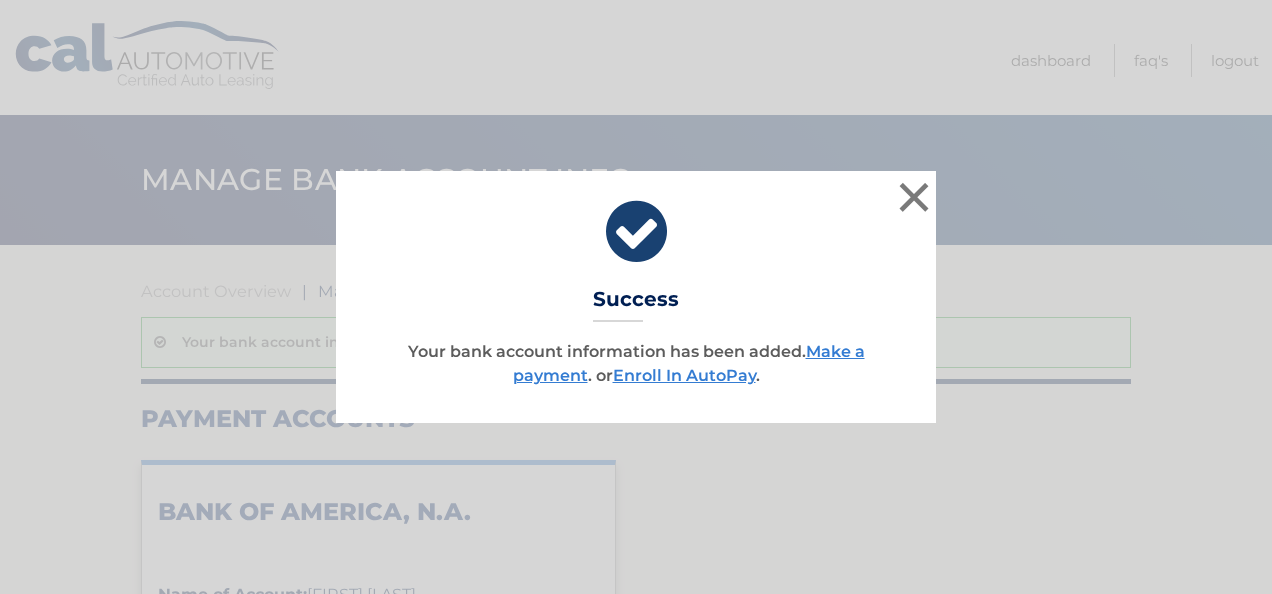 scroll, scrollTop: 0, scrollLeft: 0, axis: both 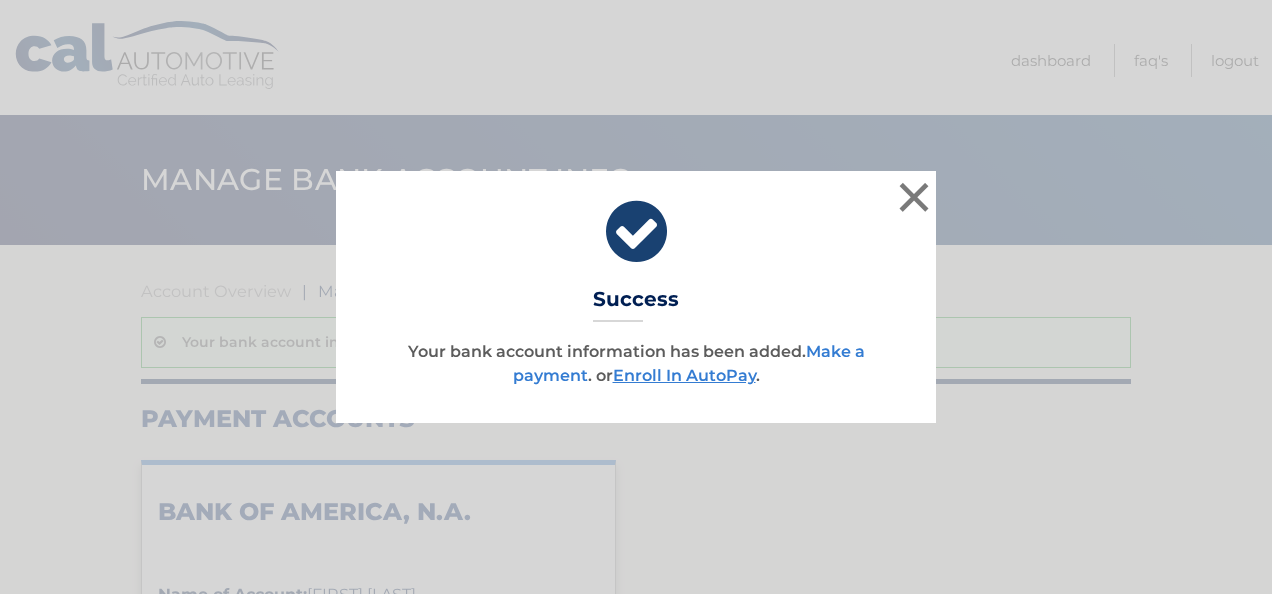 click on "Make a payment" at bounding box center (689, 363) 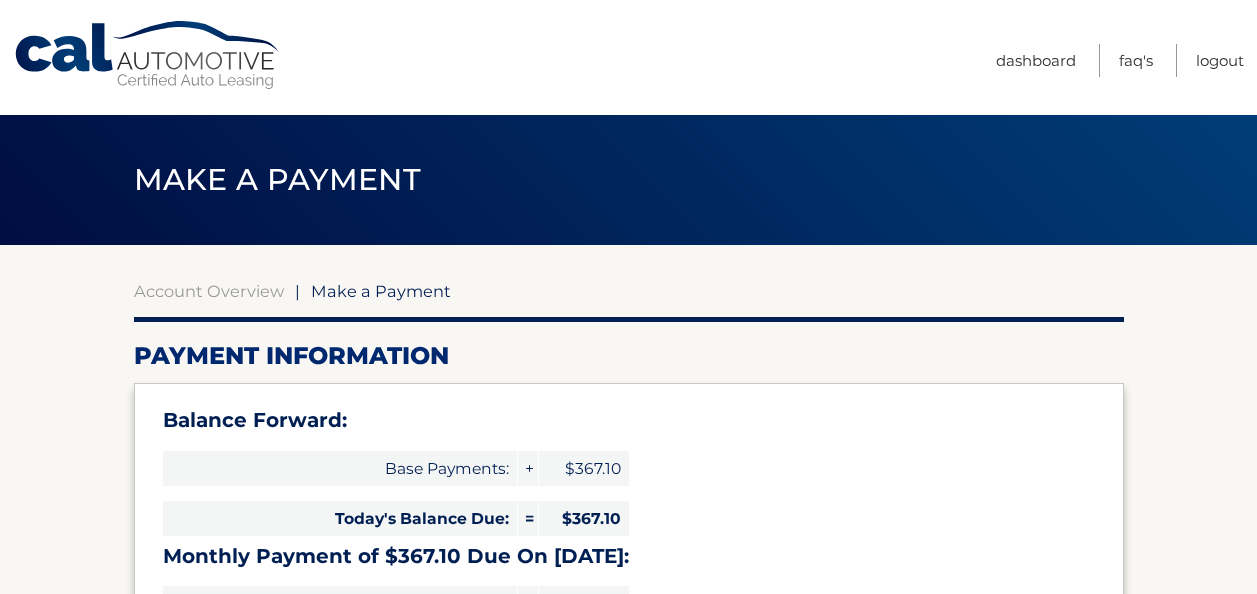select on "OTE0NTUxNjItYWI2OC00ZGVmLTkzYzgtOGIyMjY5MDUzZDNk" 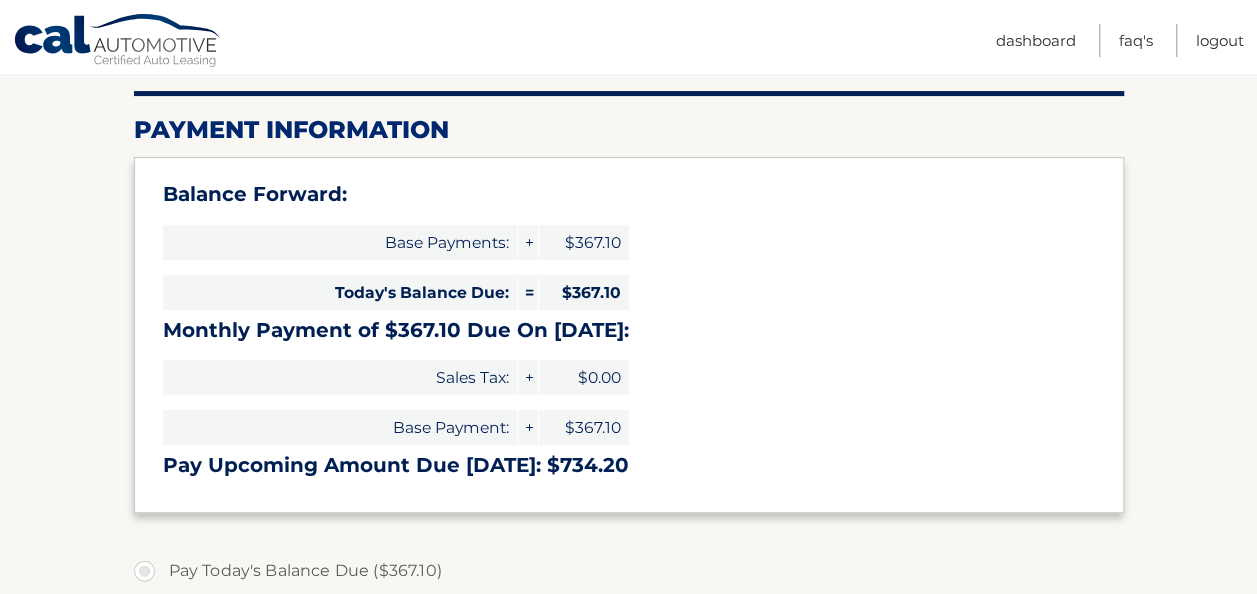 scroll, scrollTop: 253, scrollLeft: 0, axis: vertical 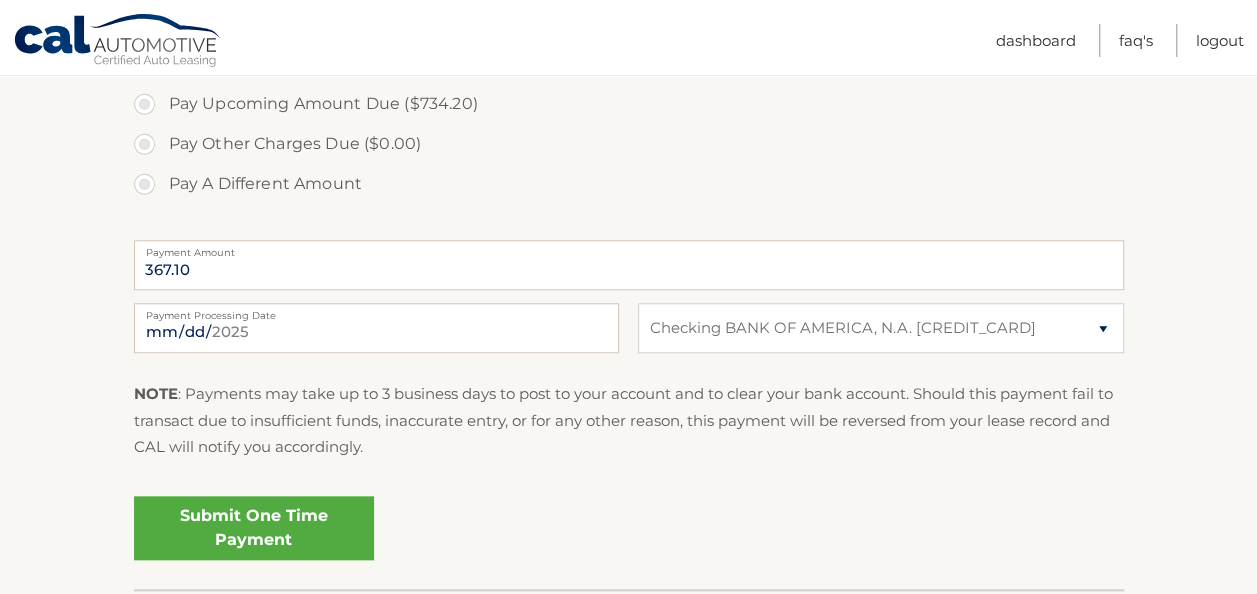 click on "Submit One Time Payment" at bounding box center [254, 528] 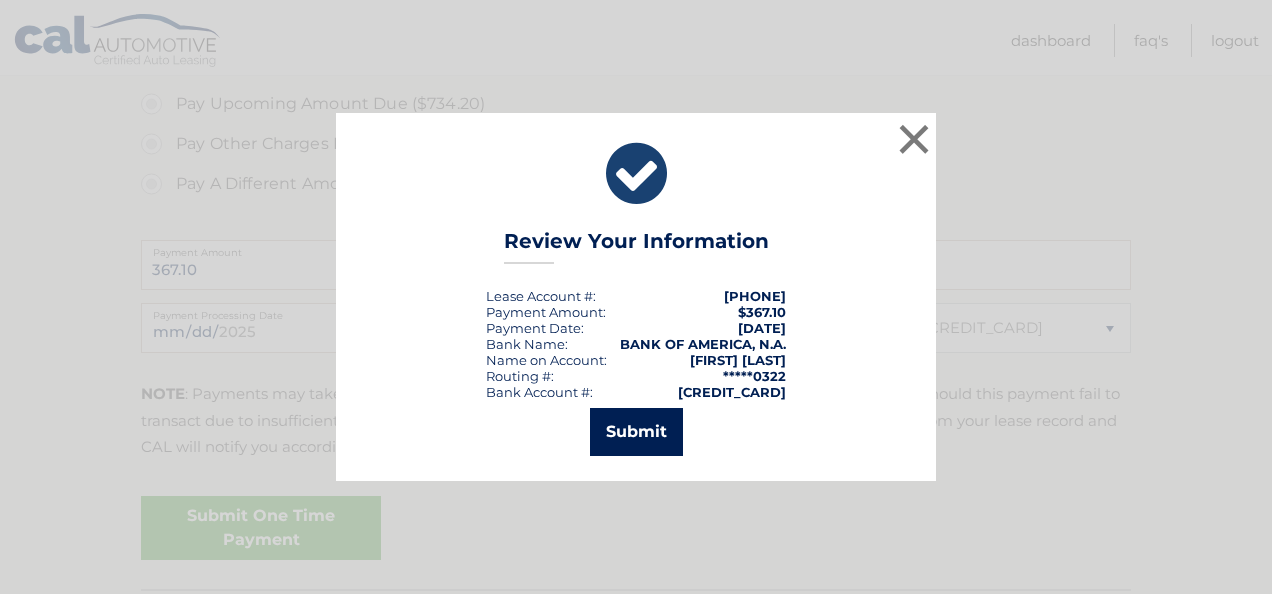 click on "Submit" at bounding box center [636, 432] 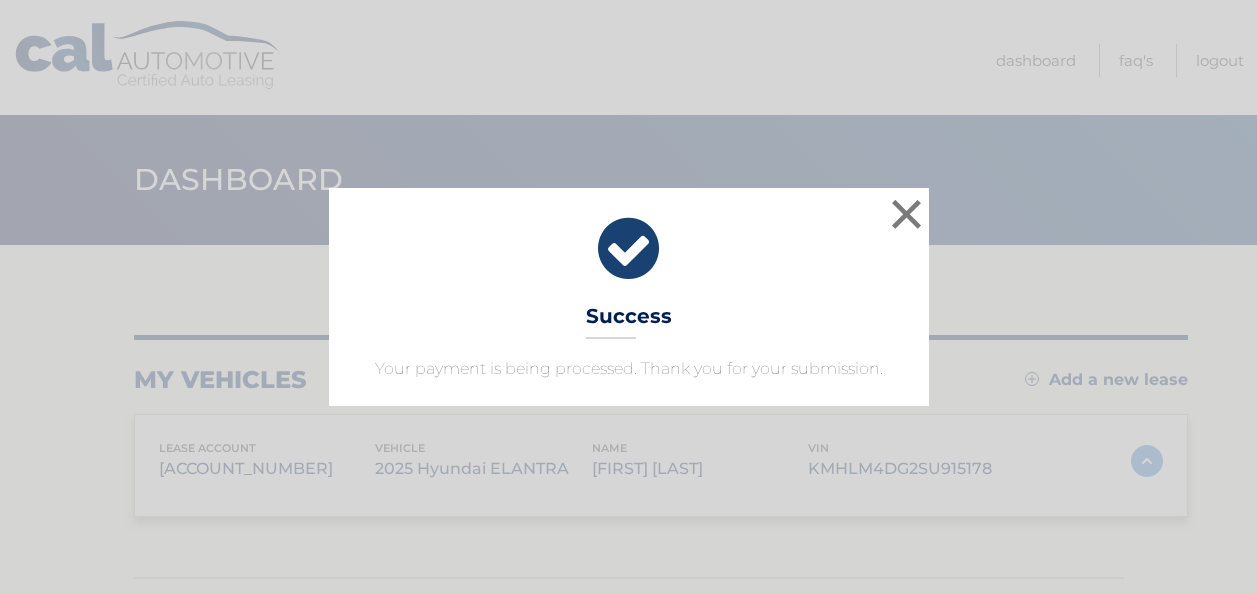 scroll, scrollTop: 0, scrollLeft: 0, axis: both 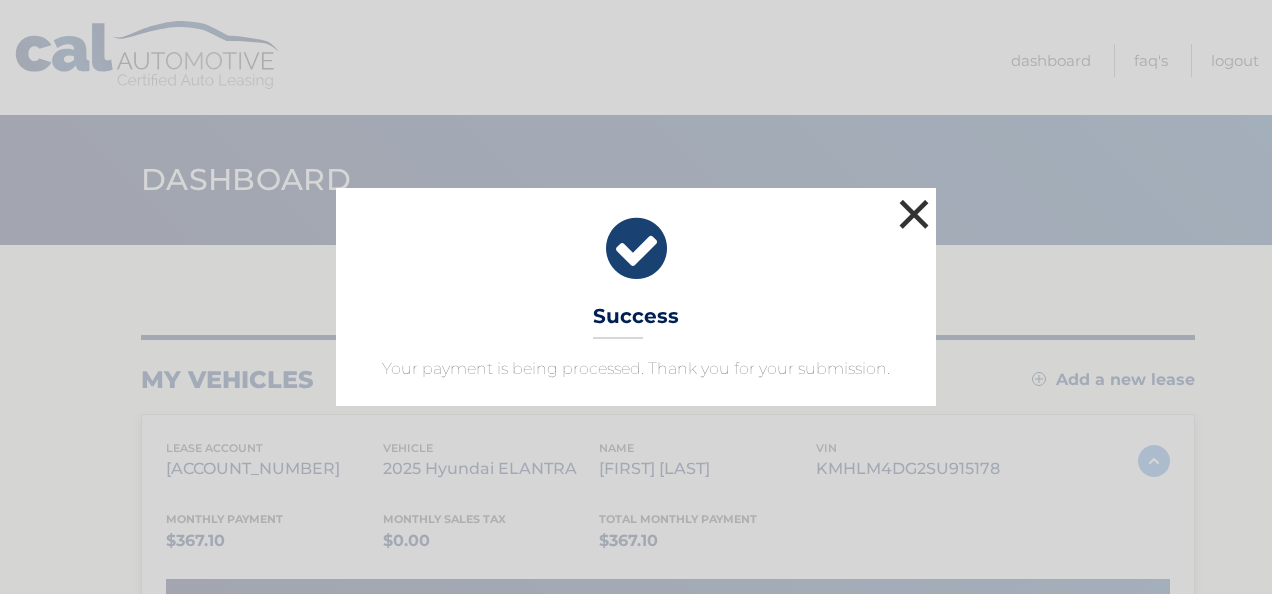 click on "×" at bounding box center (914, 214) 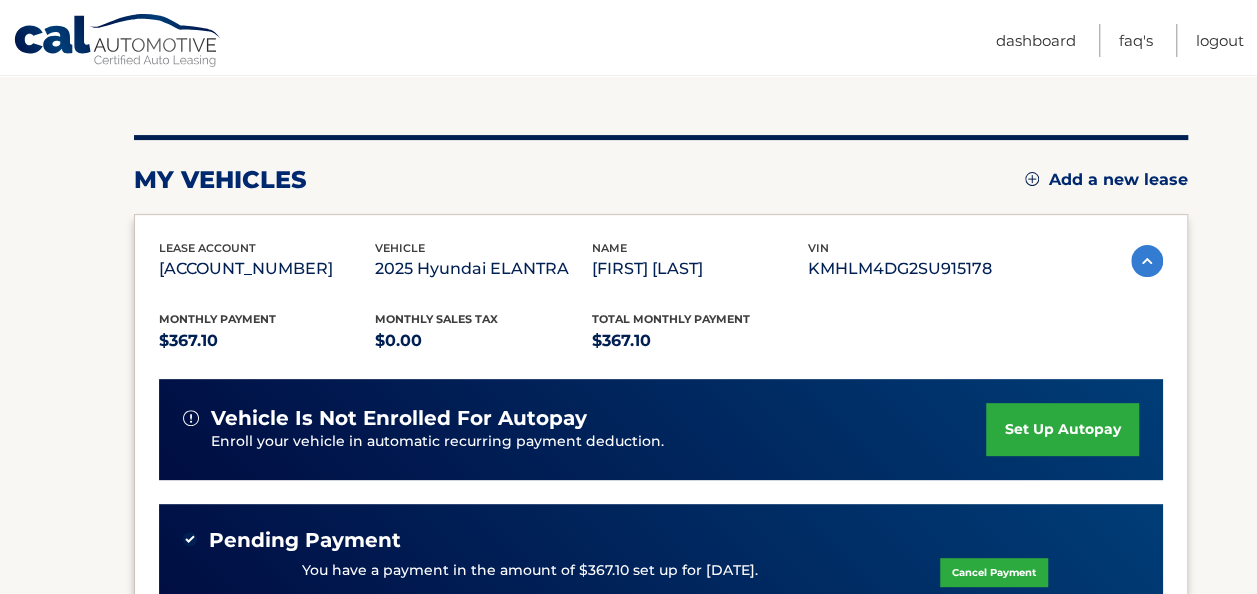 scroll, scrollTop: 226, scrollLeft: 0, axis: vertical 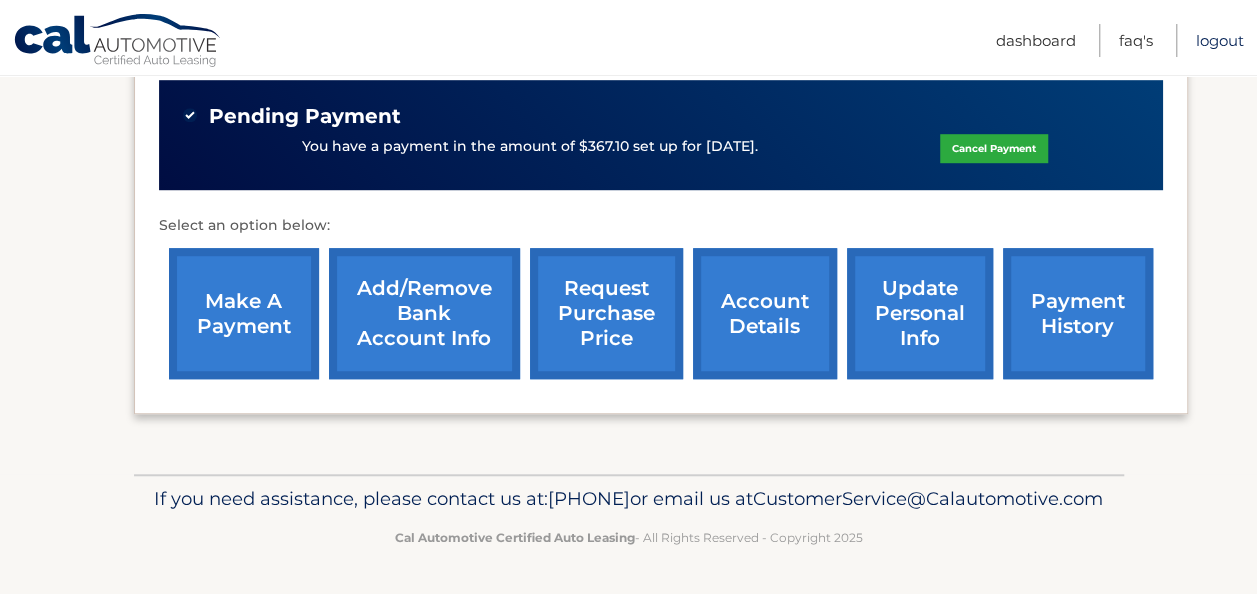 click on "Logout" at bounding box center [1220, 40] 